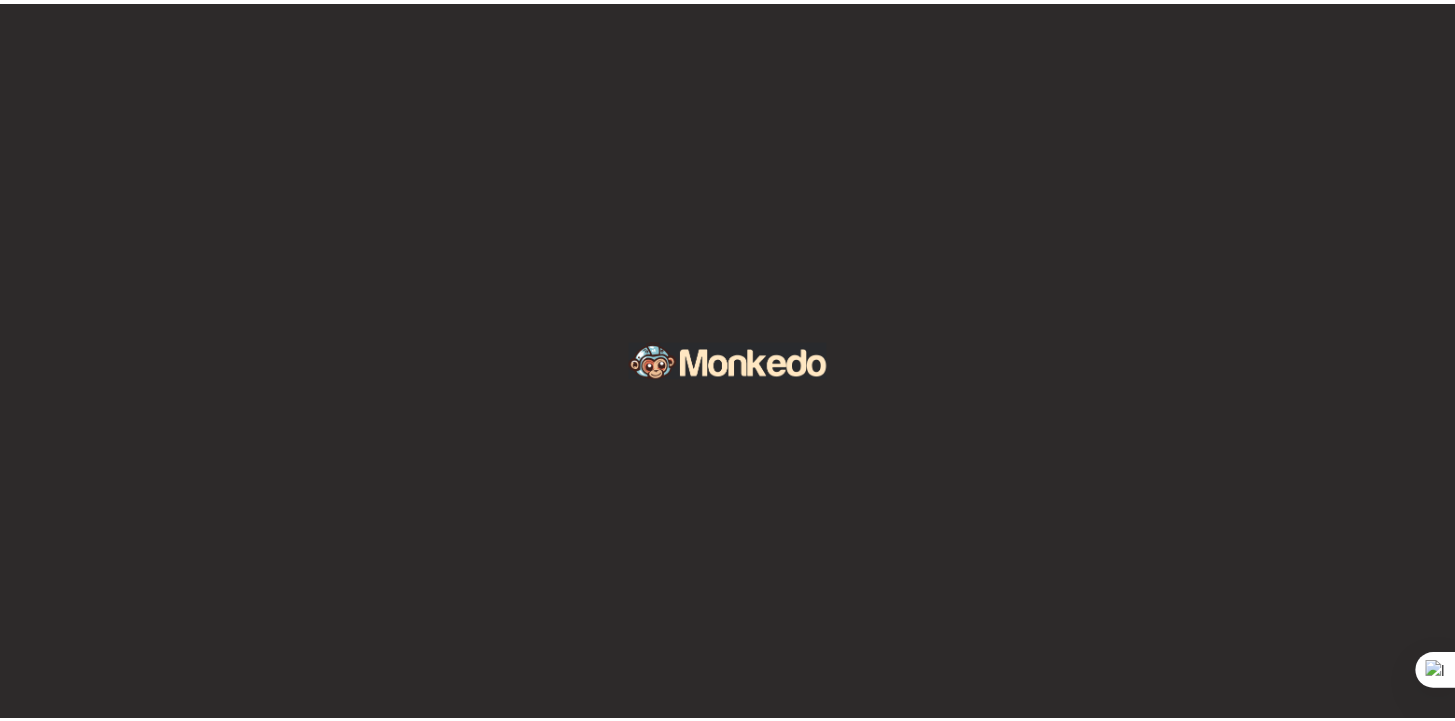 scroll, scrollTop: 0, scrollLeft: 0, axis: both 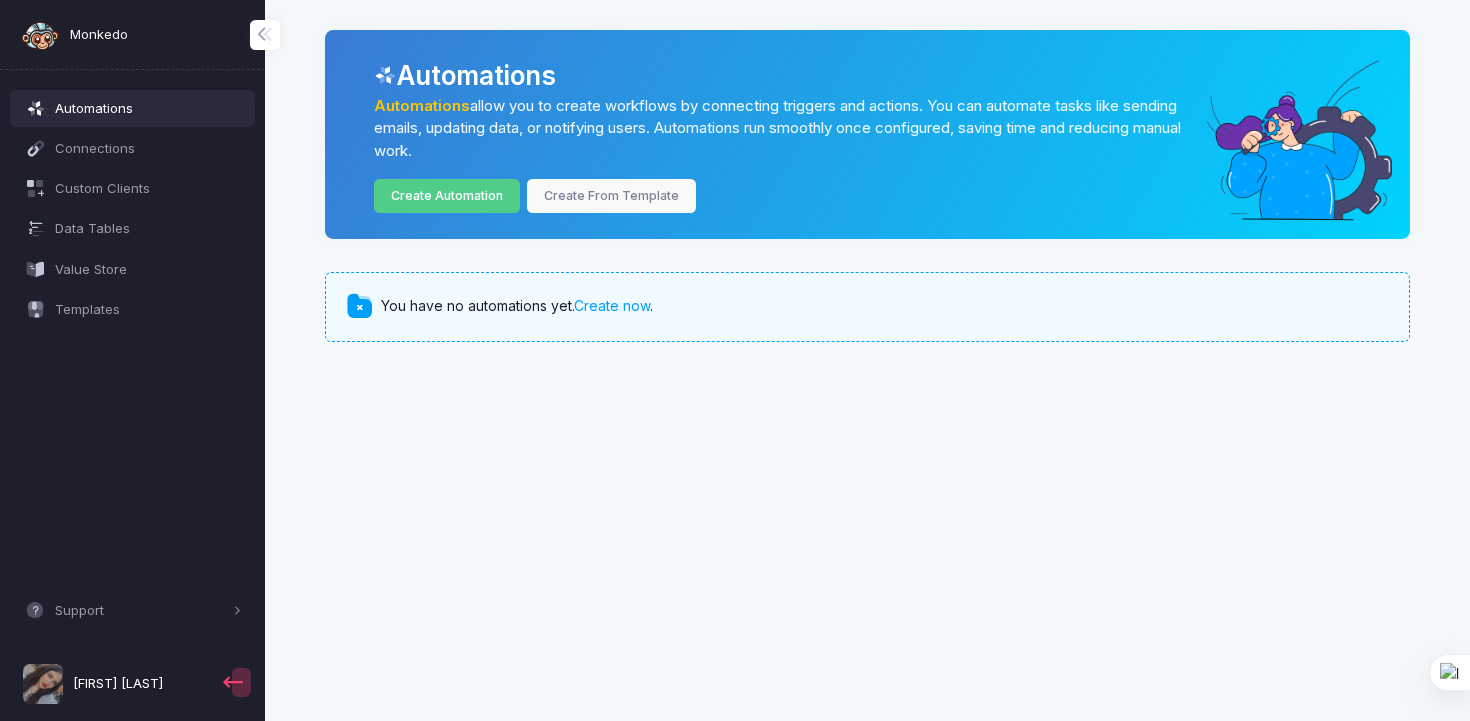 click on "[FIRST] [LAST]" at bounding box center (114, 684) 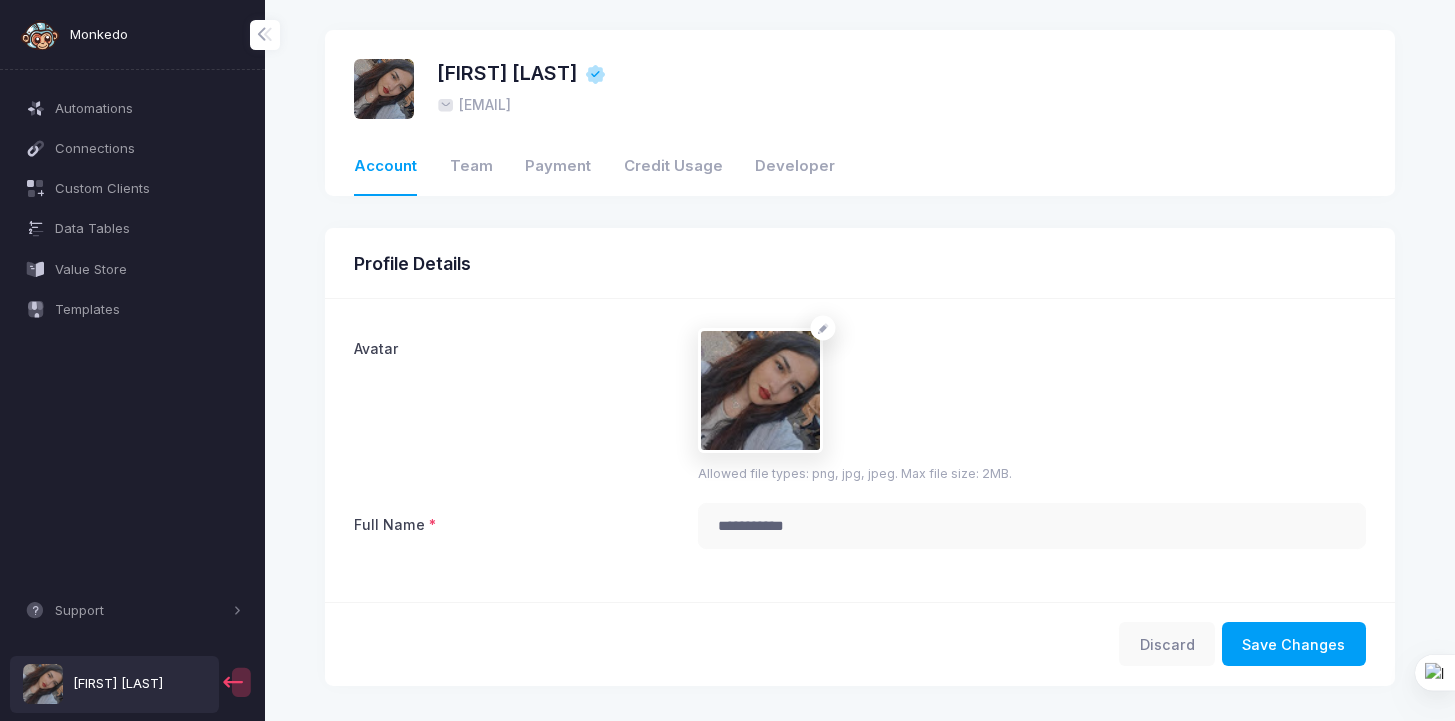 click on "Payment" 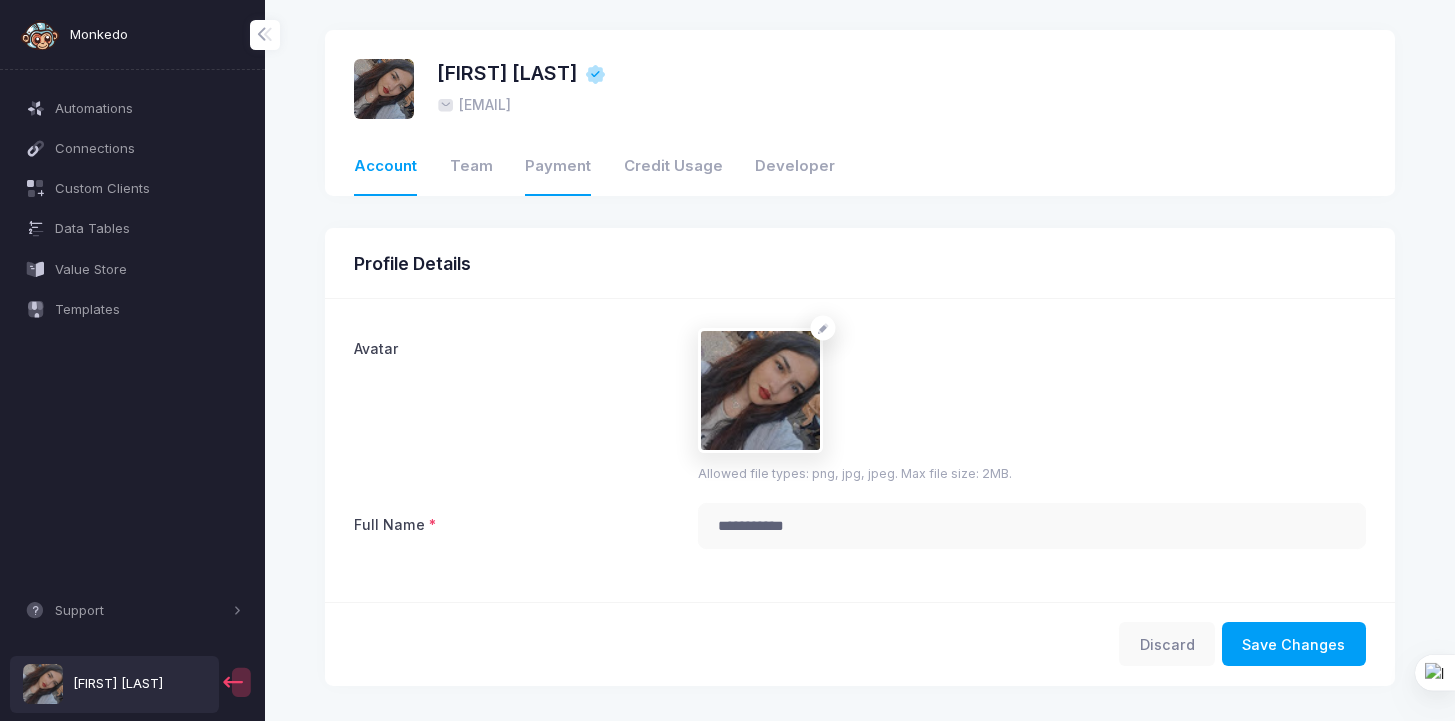 click on "Payment" 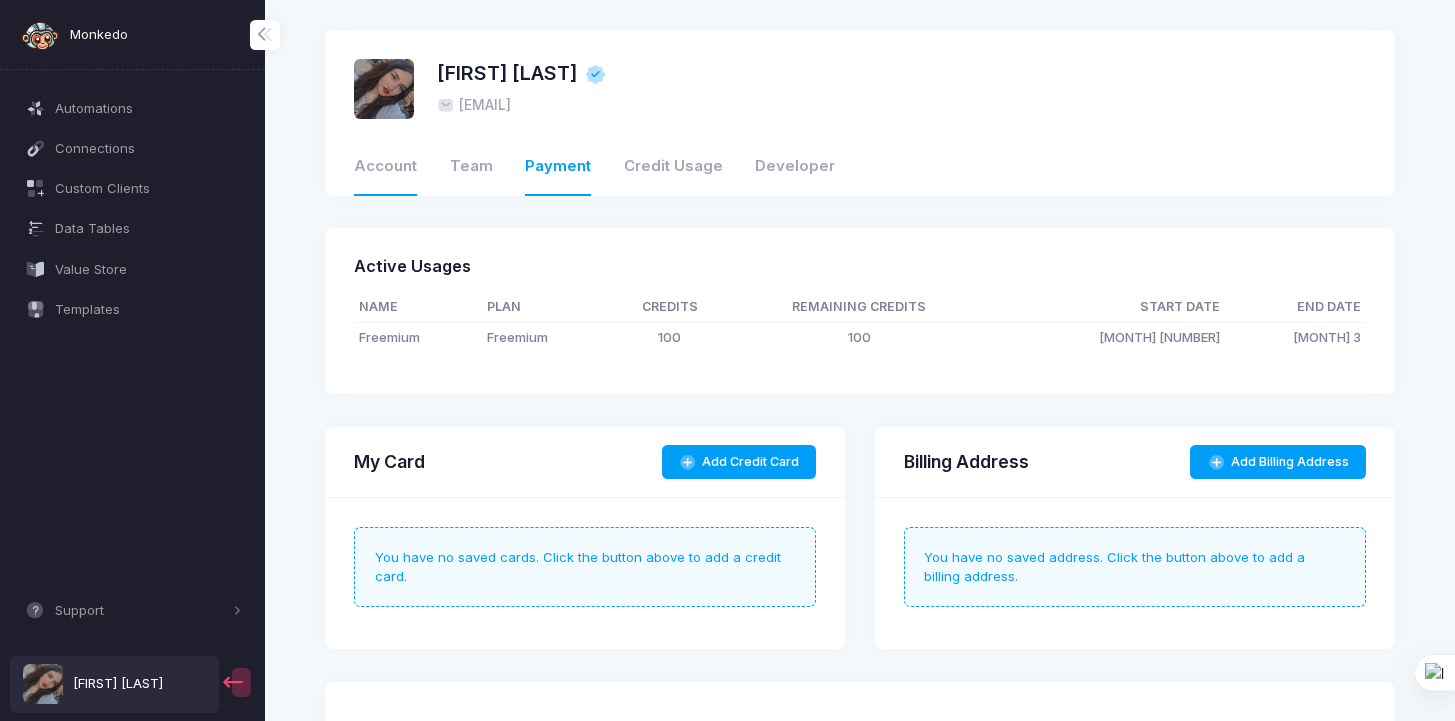 click on "Account" 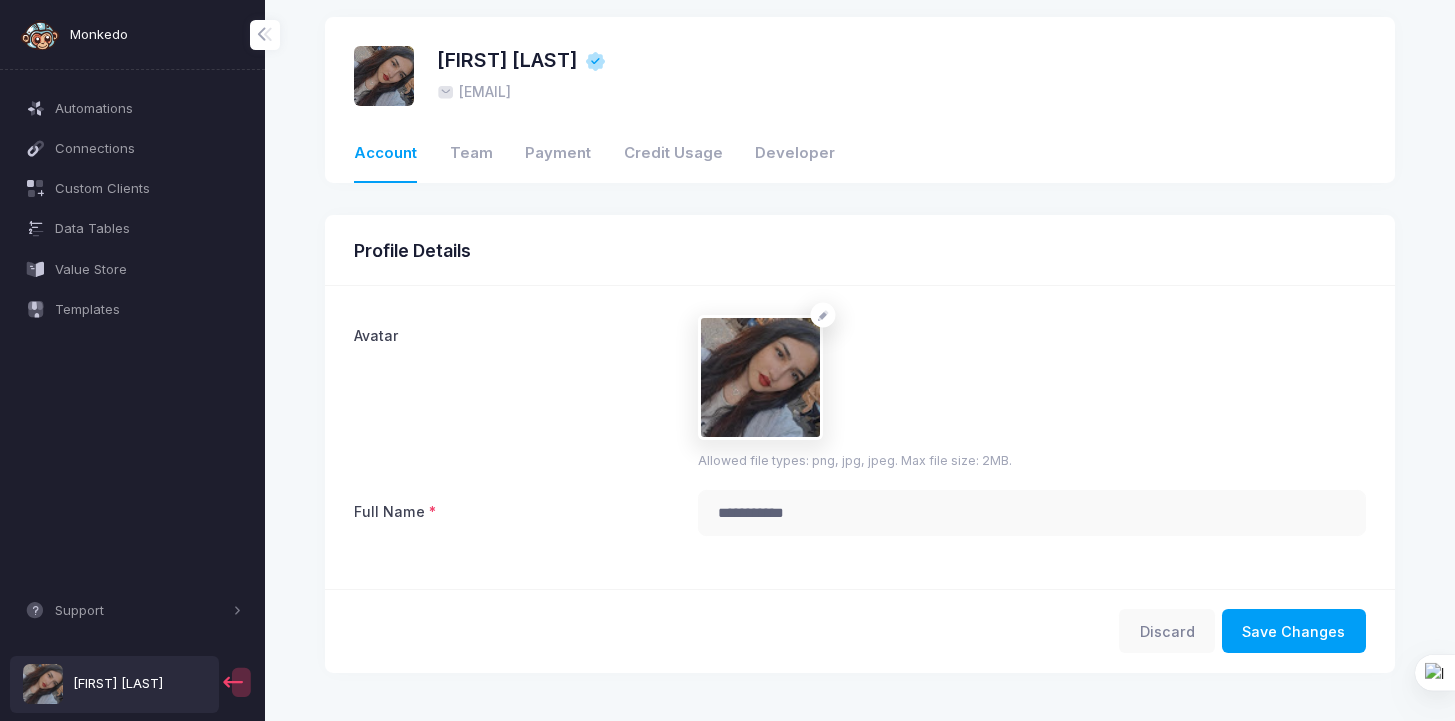 scroll, scrollTop: 26, scrollLeft: 0, axis: vertical 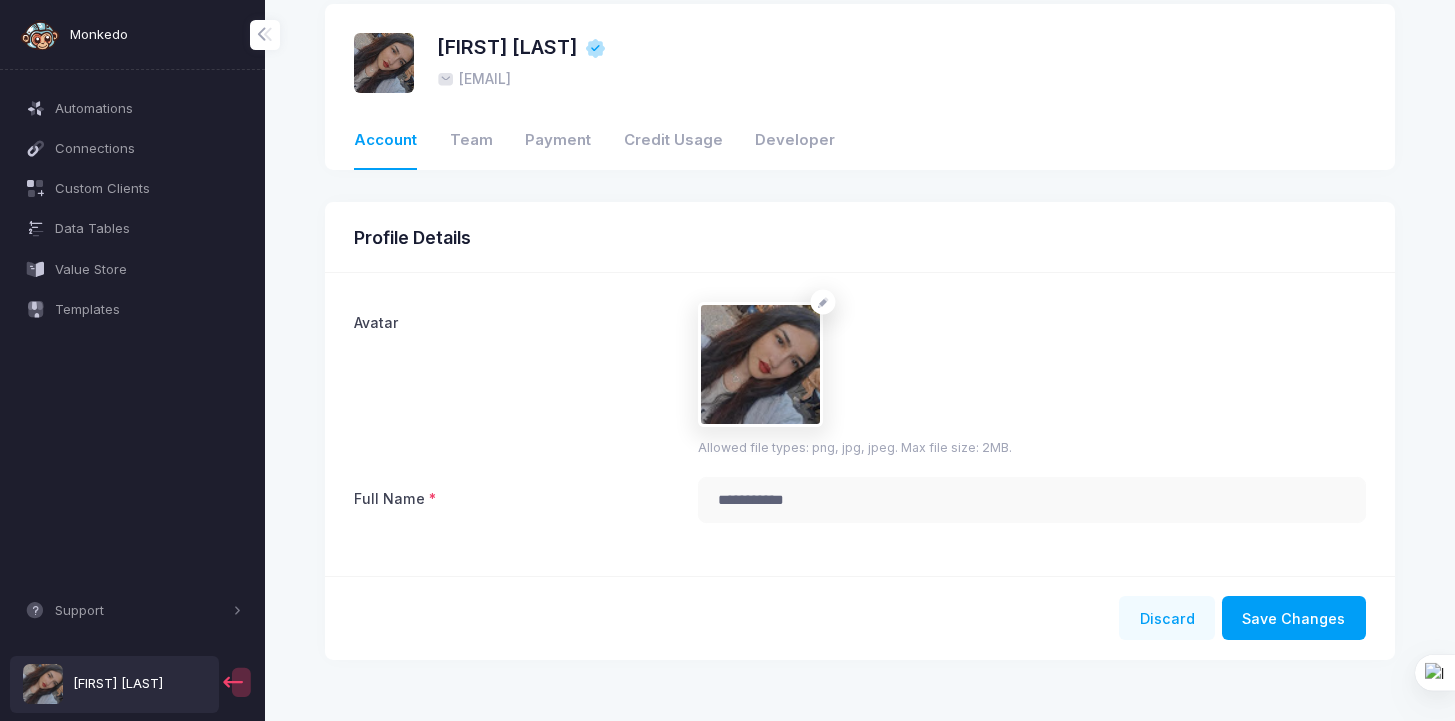 click on "Discard" 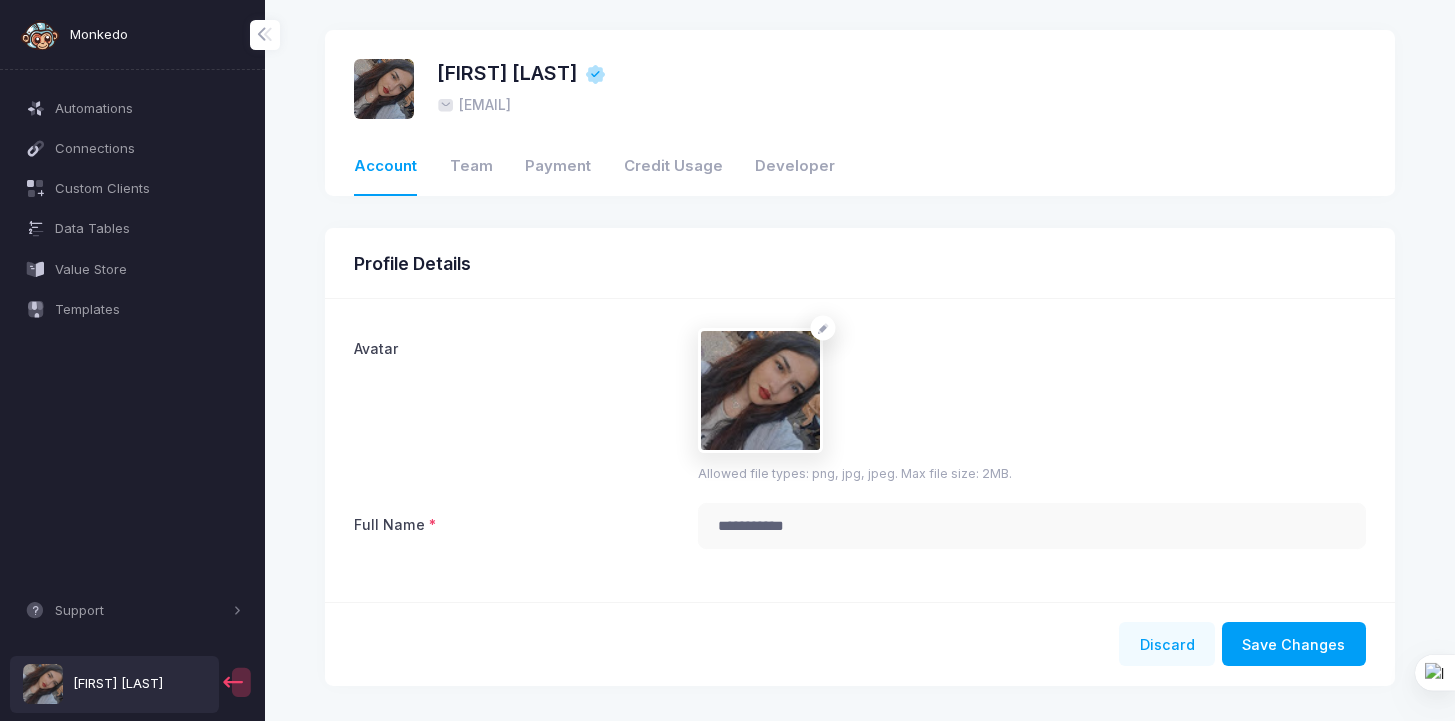 scroll, scrollTop: 0, scrollLeft: 0, axis: both 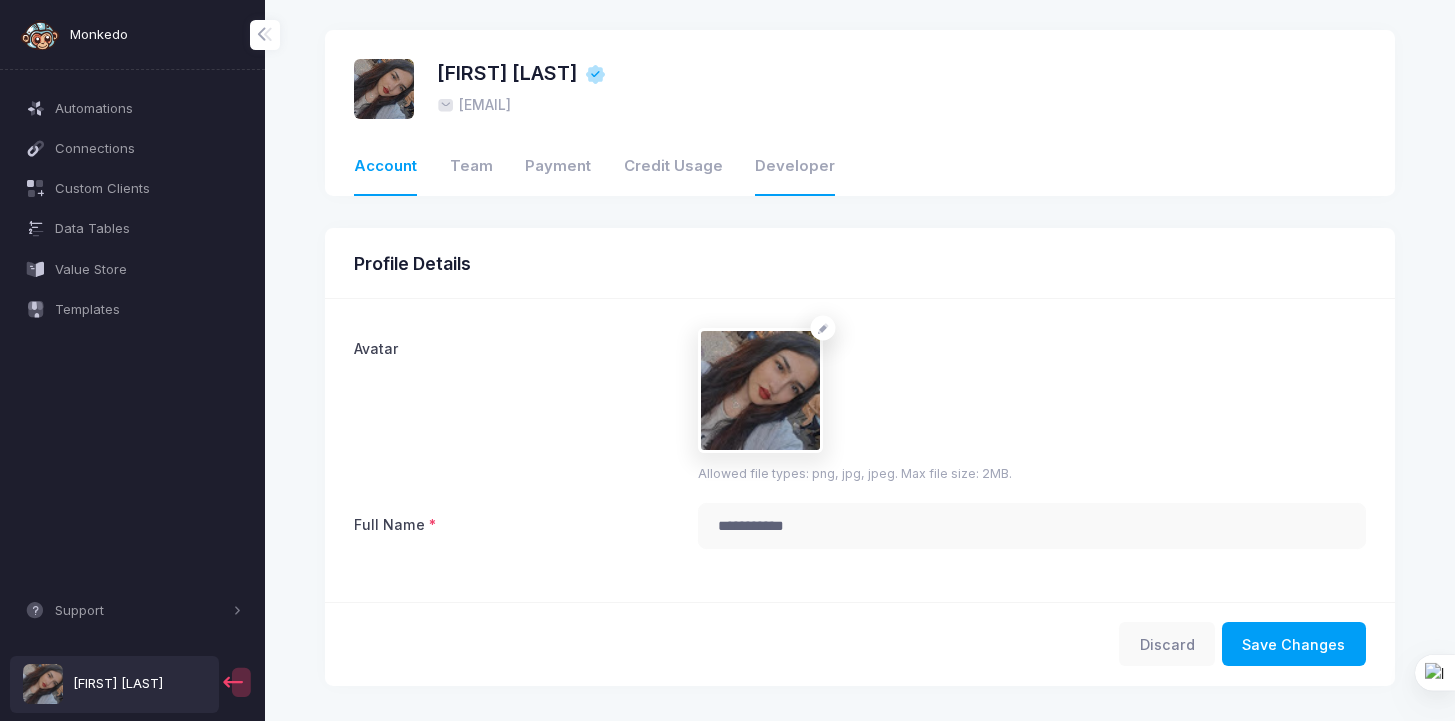 click on "Developer" 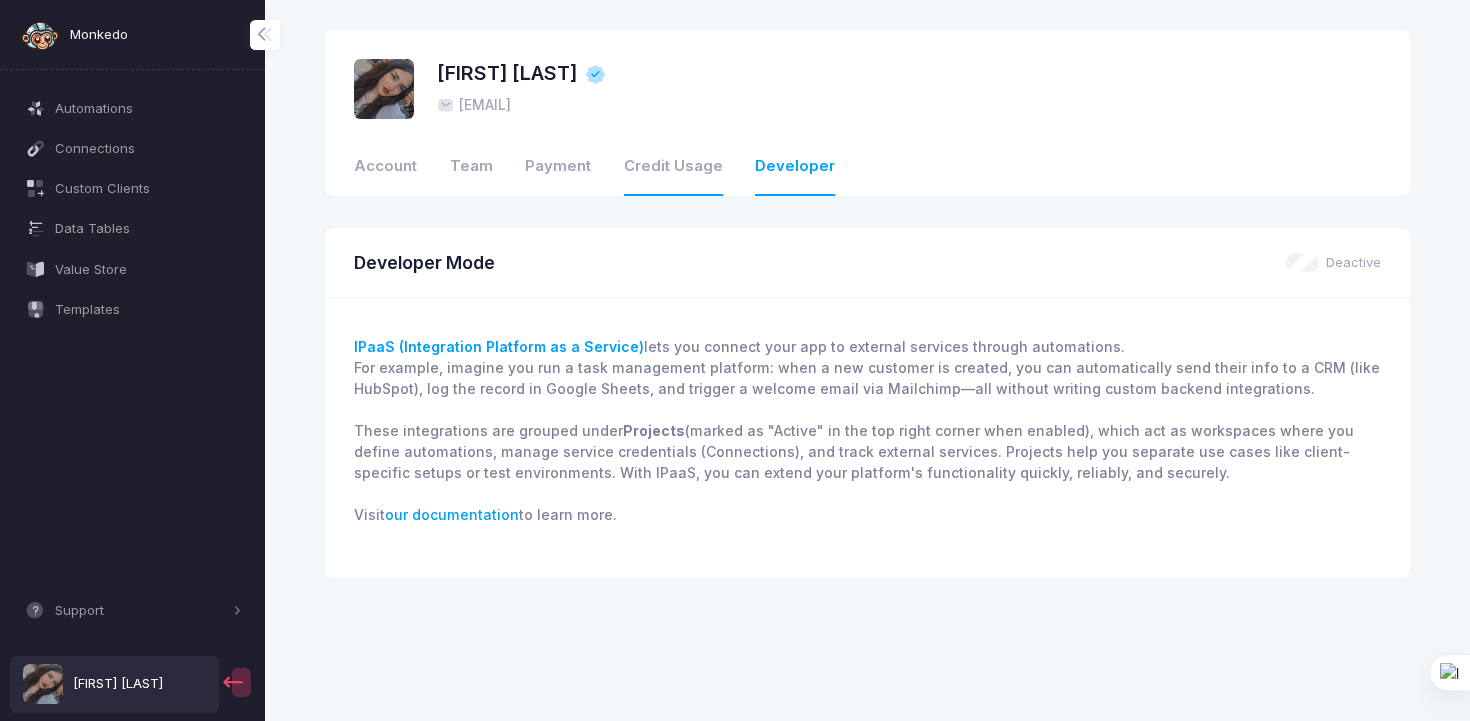 click on "Credit Usage" 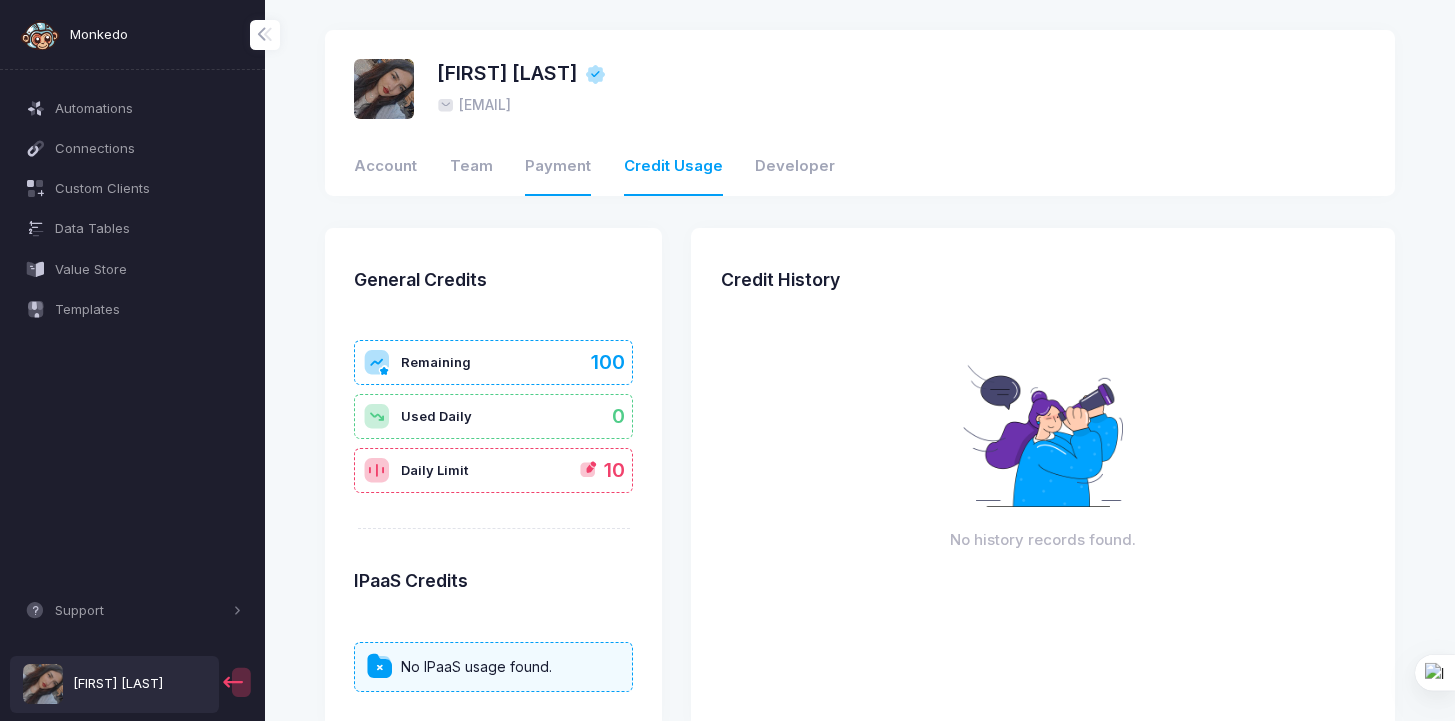 click on "Payment" 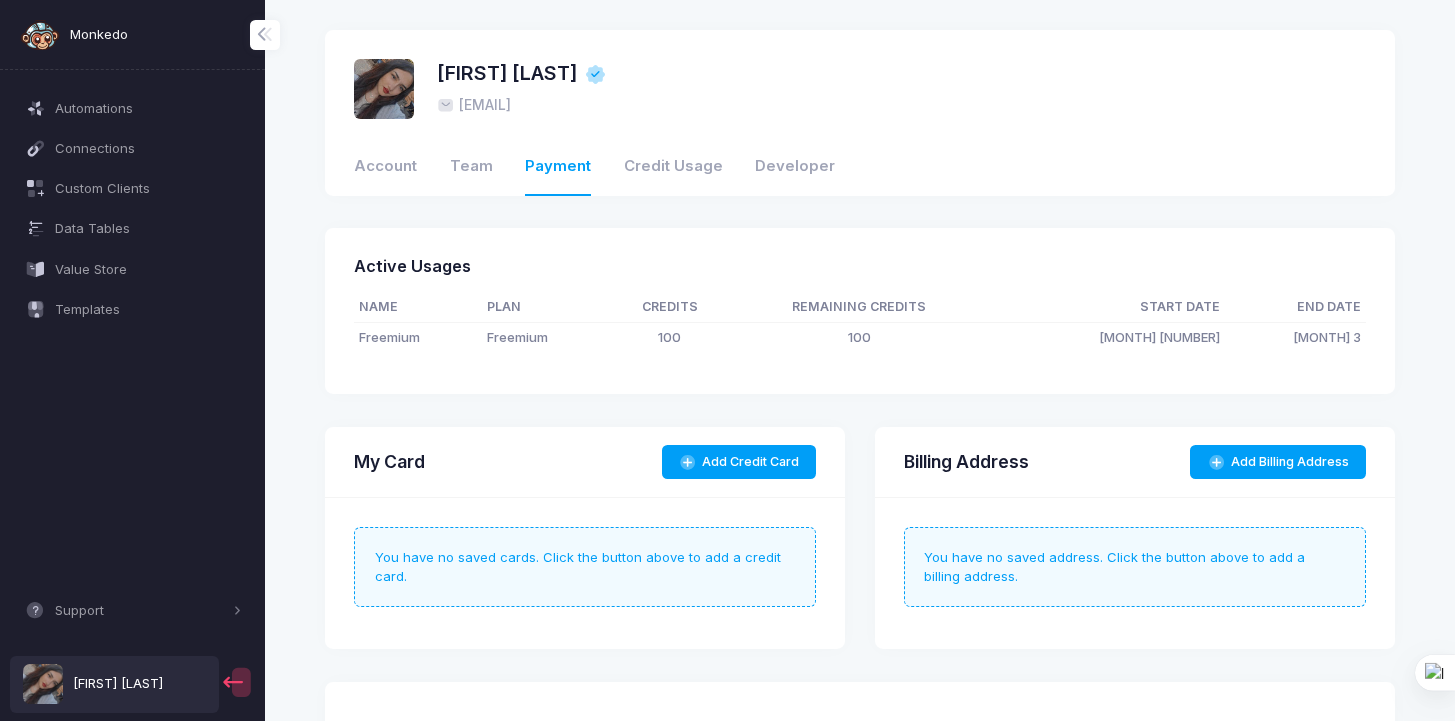 click on "Account" 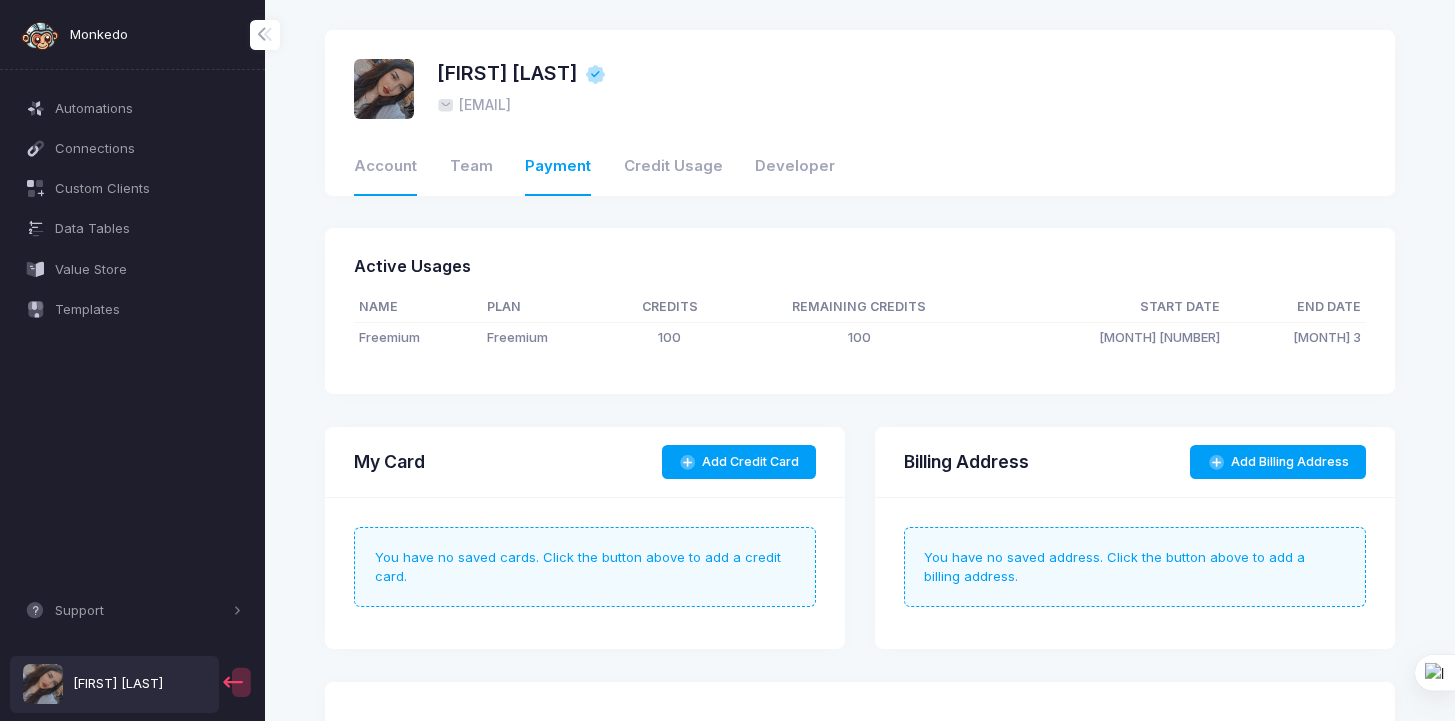 click on "Account" 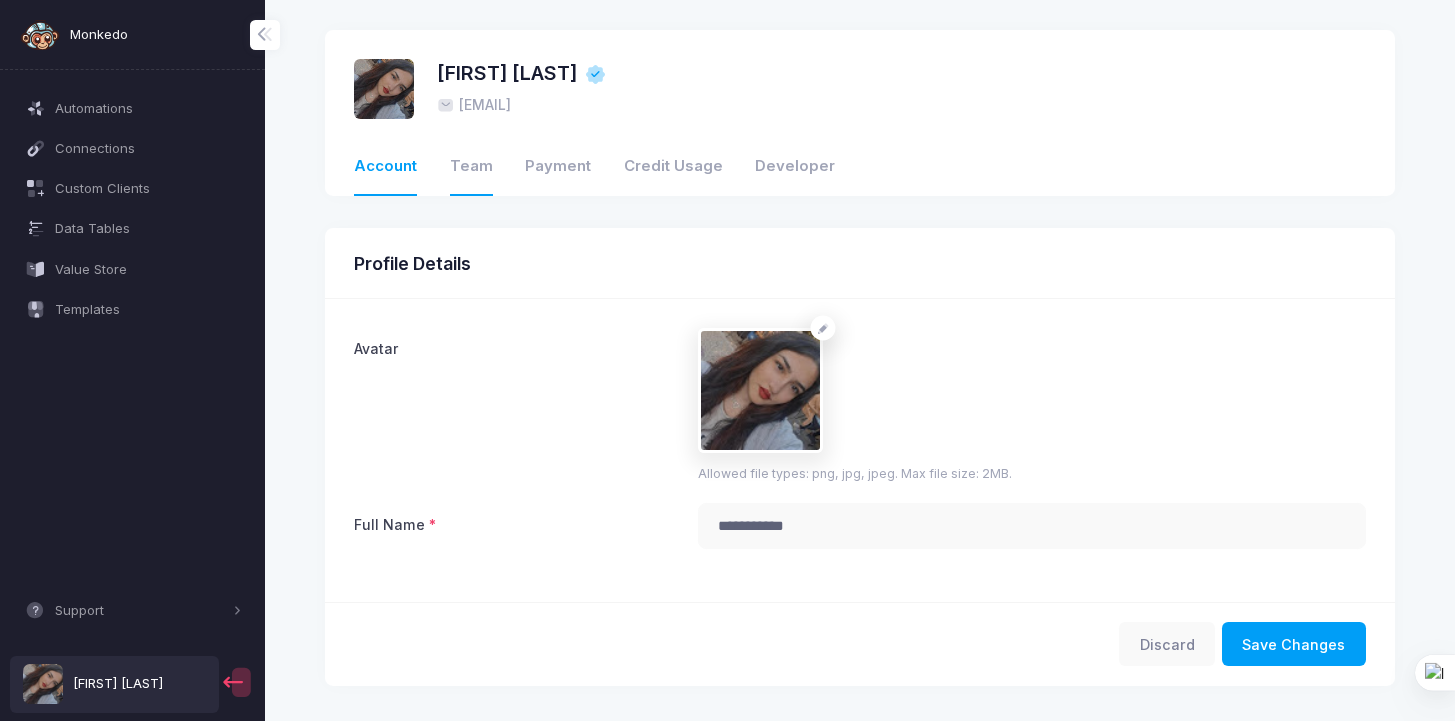 click on "Team" 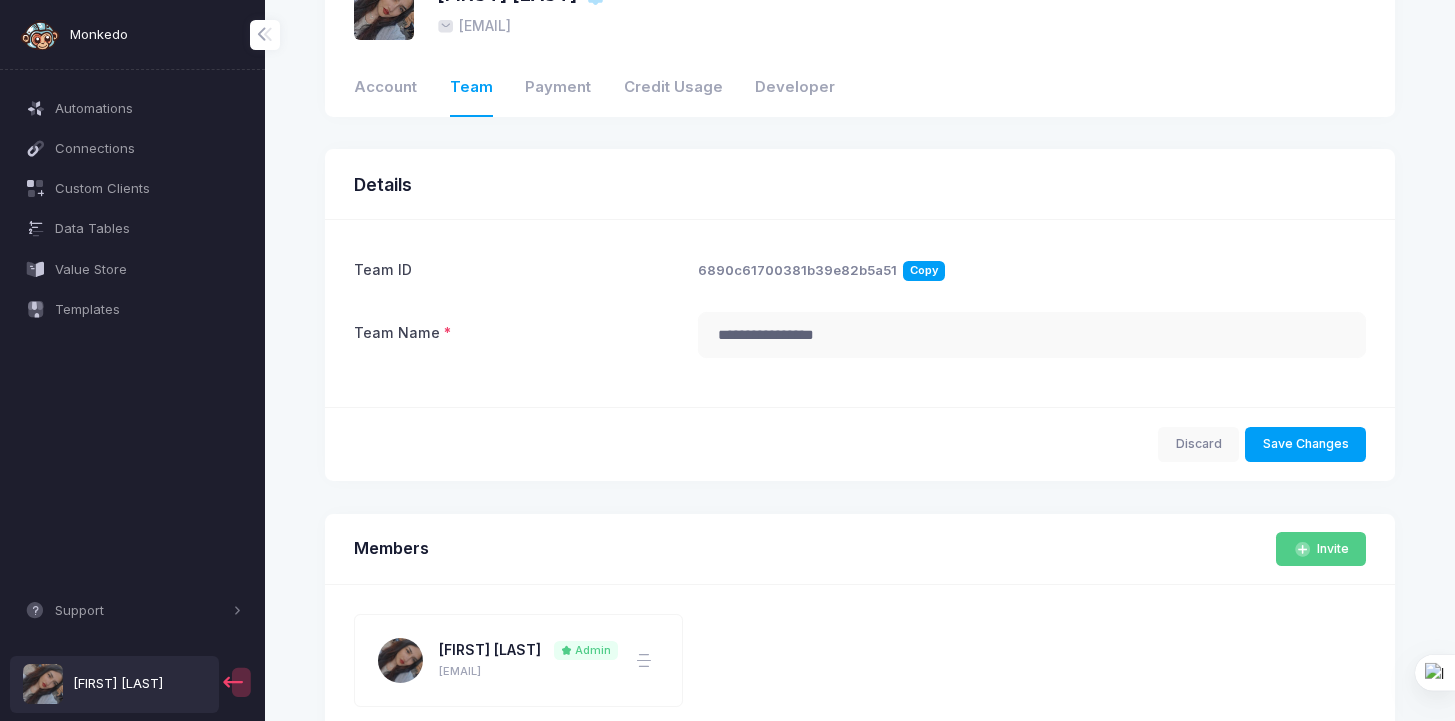 scroll, scrollTop: 0, scrollLeft: 0, axis: both 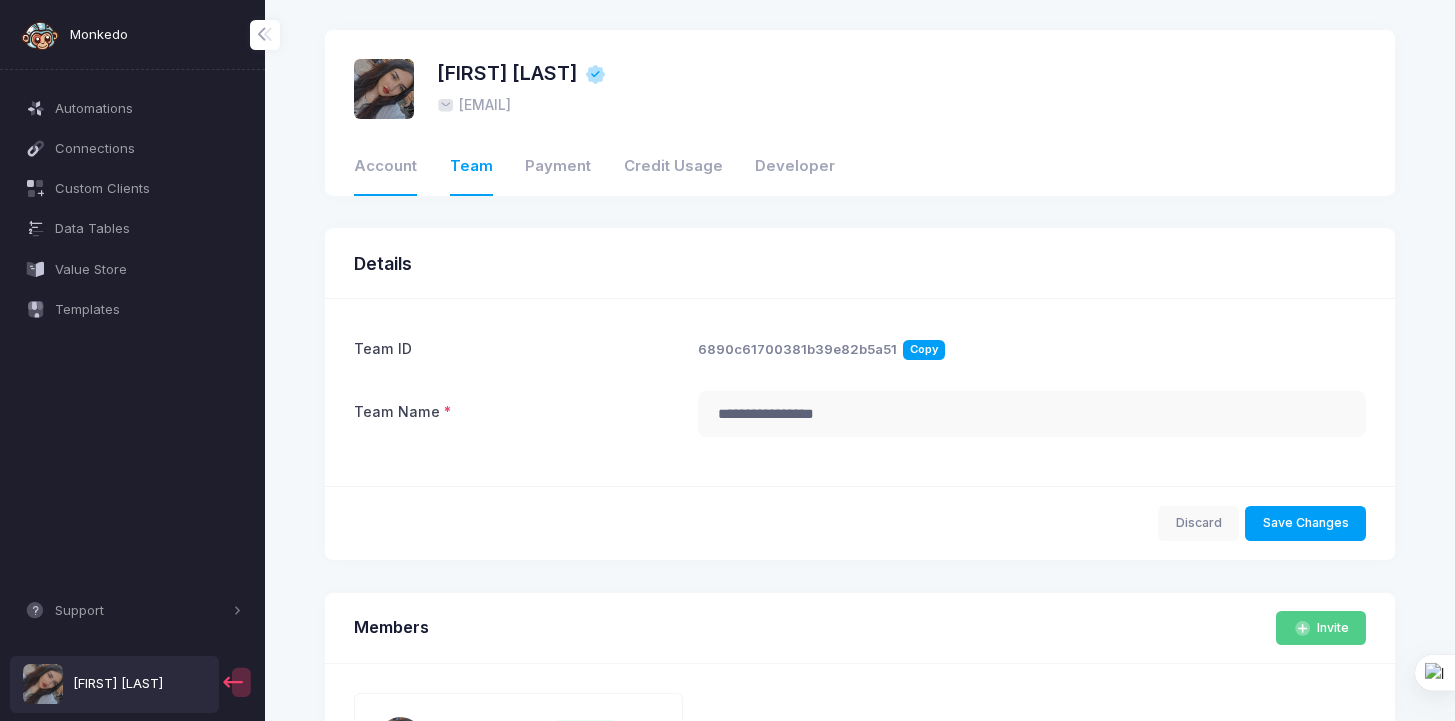 click on "Account" 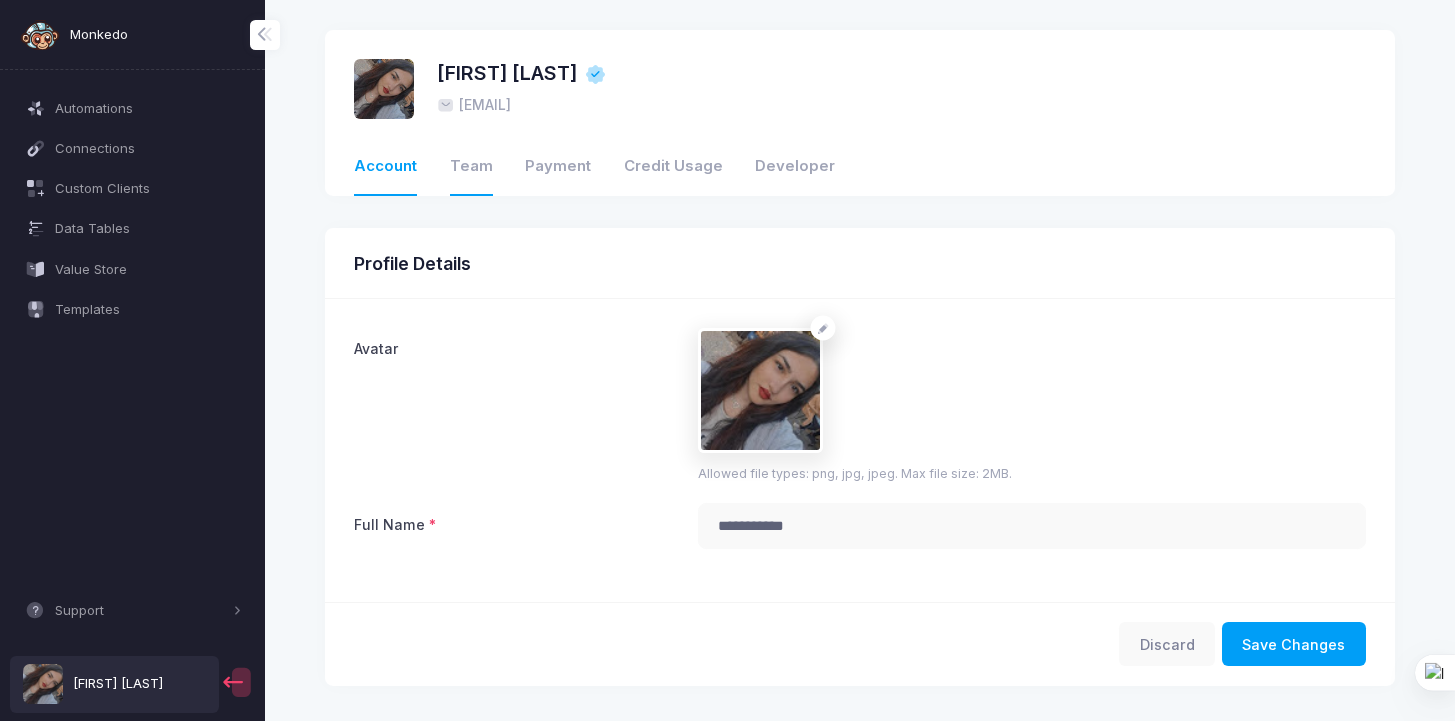 click on "Team" 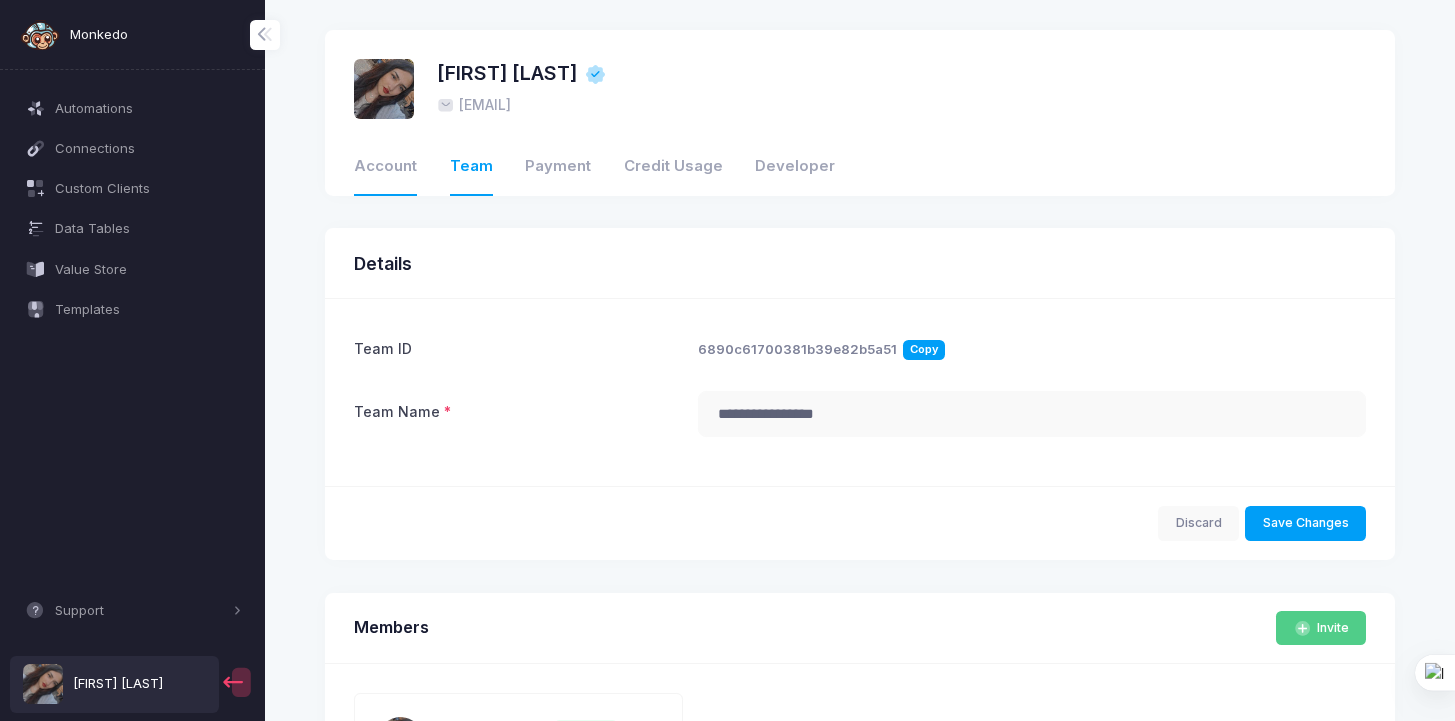 click on "Account" 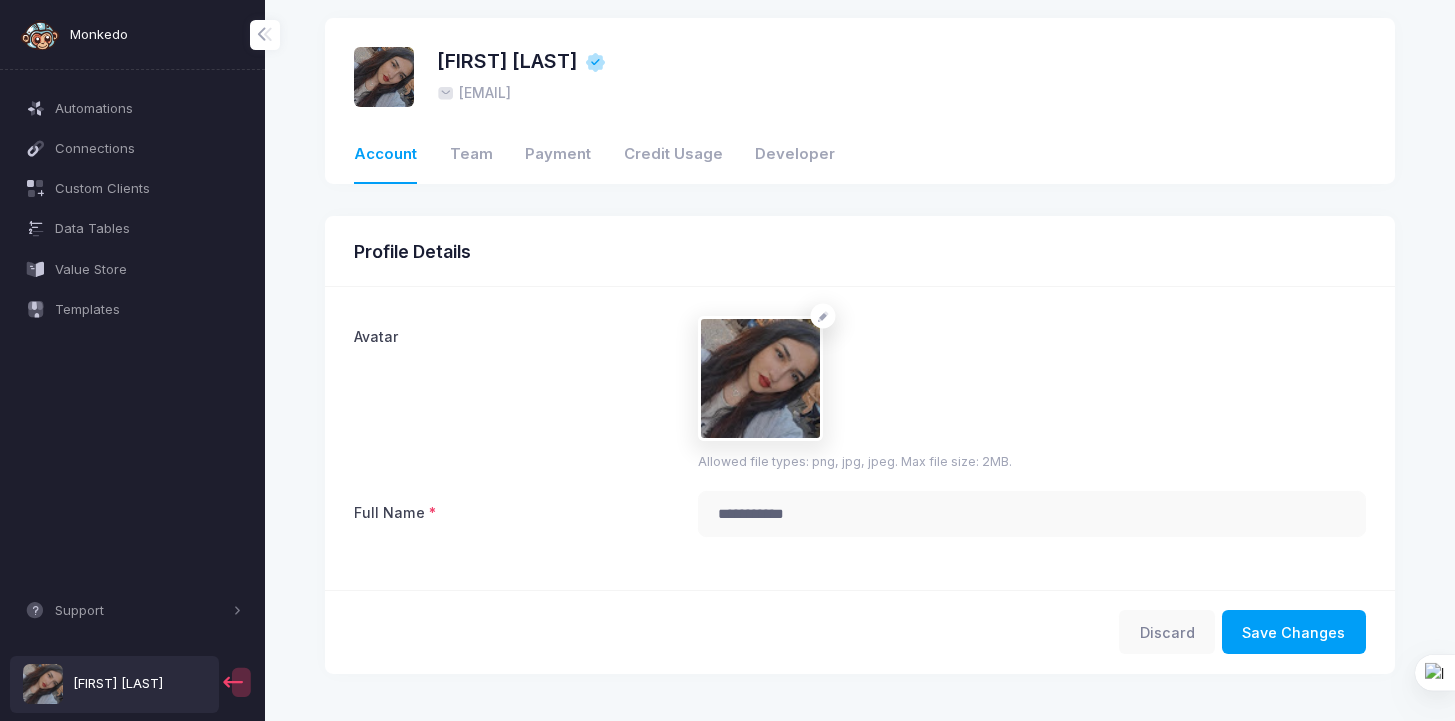 scroll, scrollTop: 26, scrollLeft: 0, axis: vertical 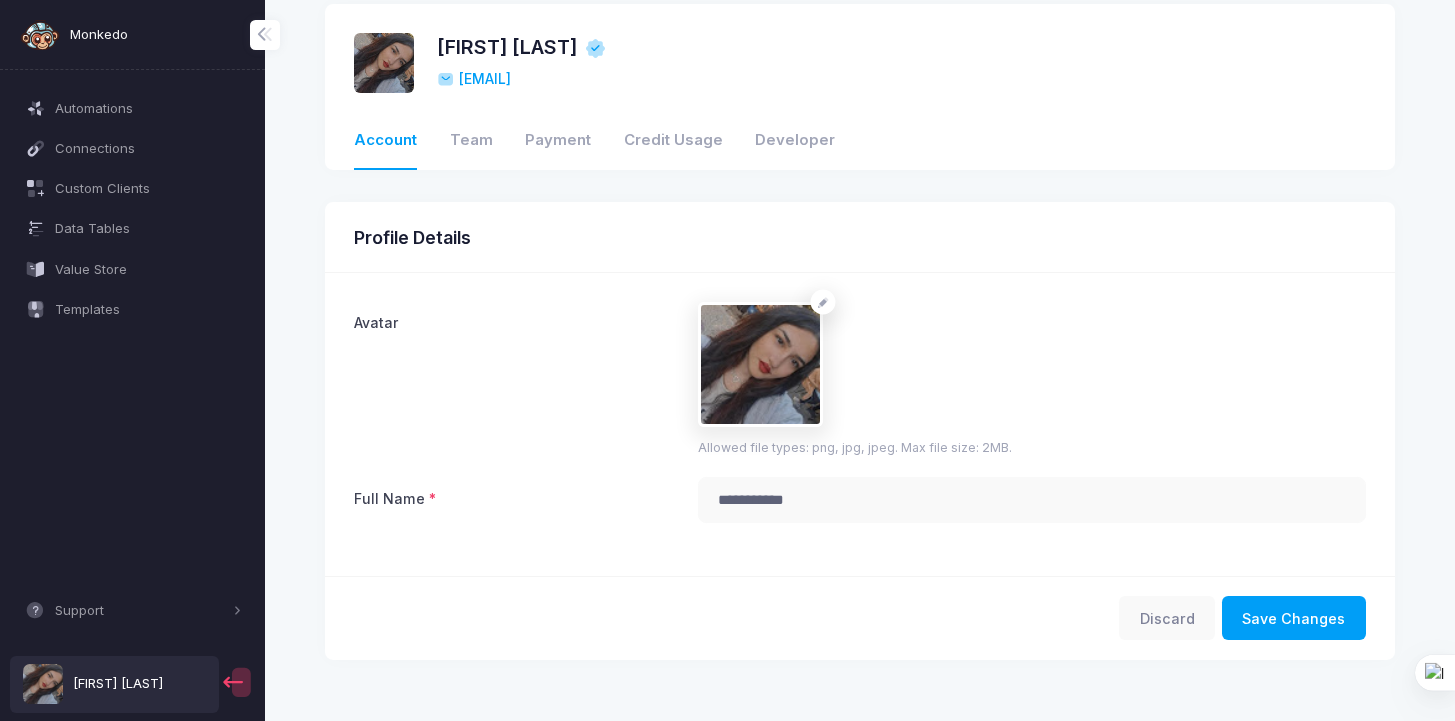 click 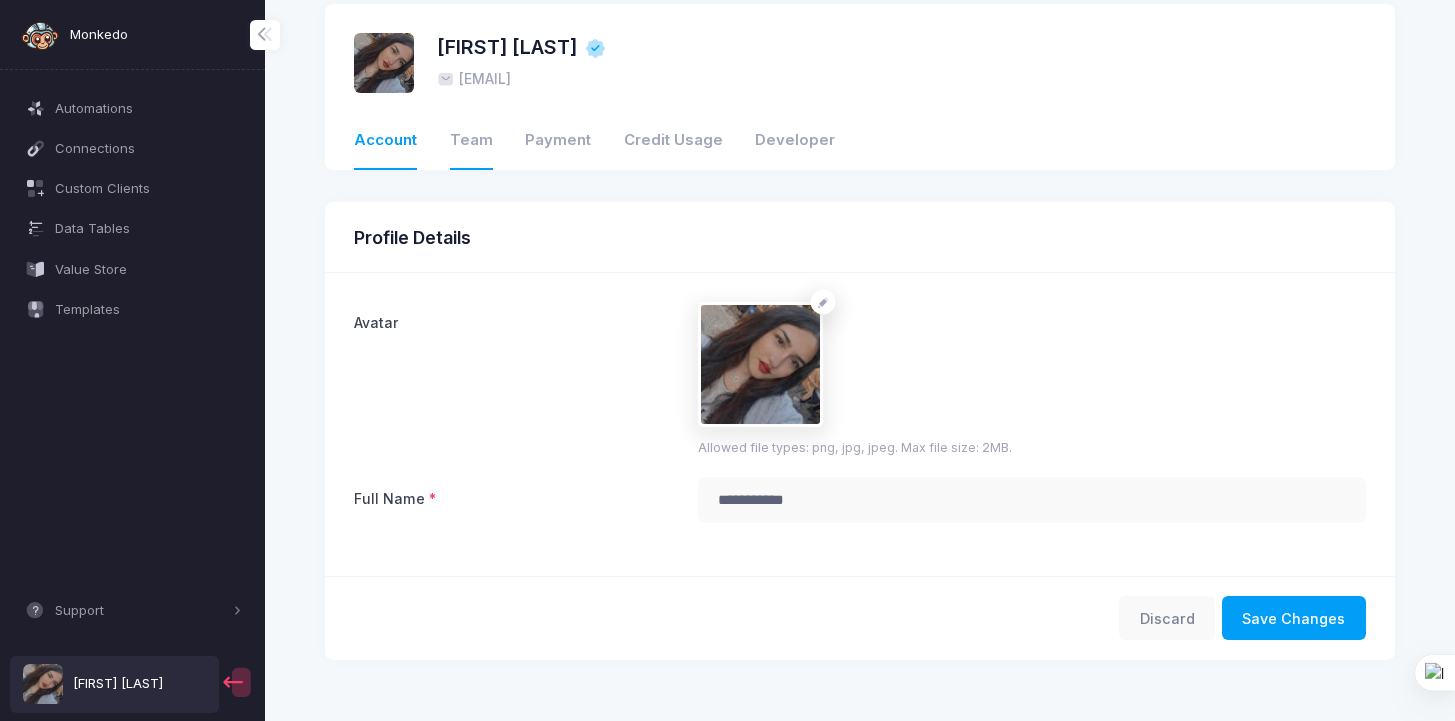 click on "Team" 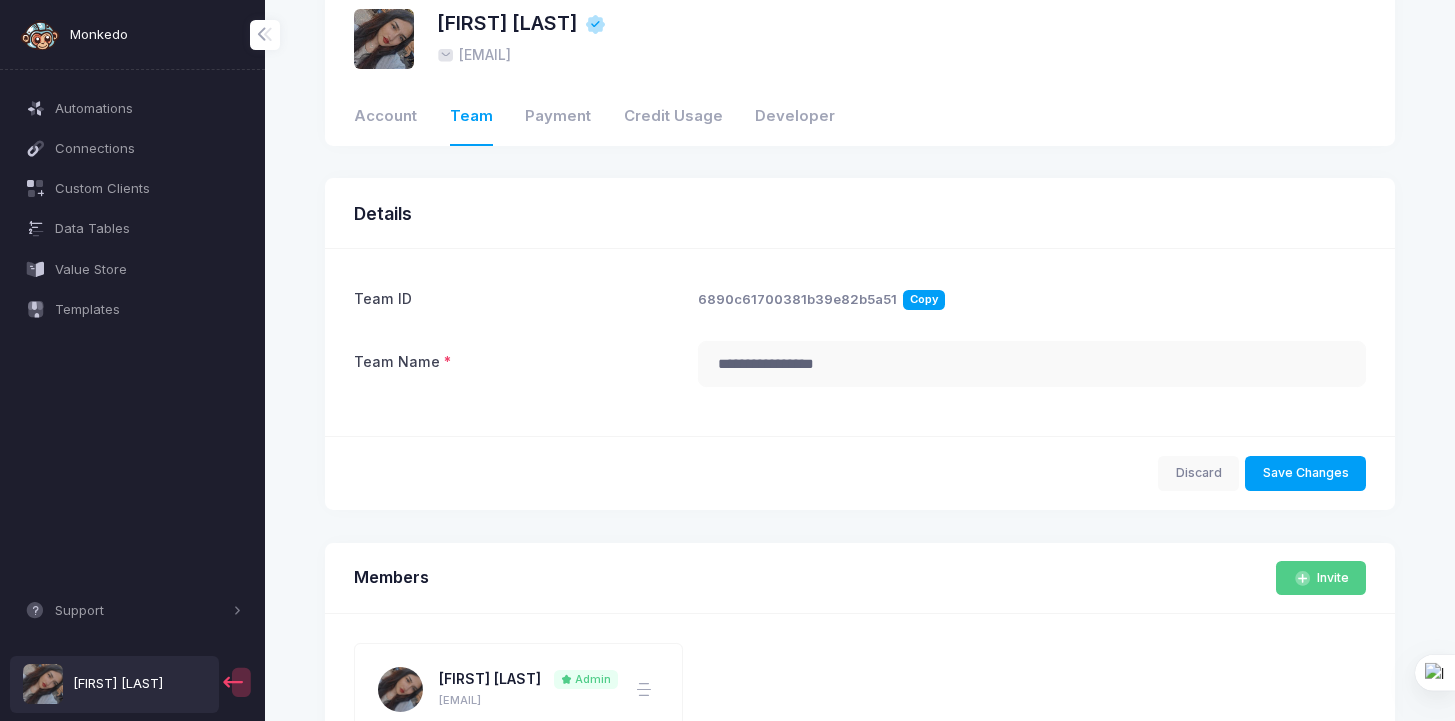 scroll, scrollTop: 0, scrollLeft: 0, axis: both 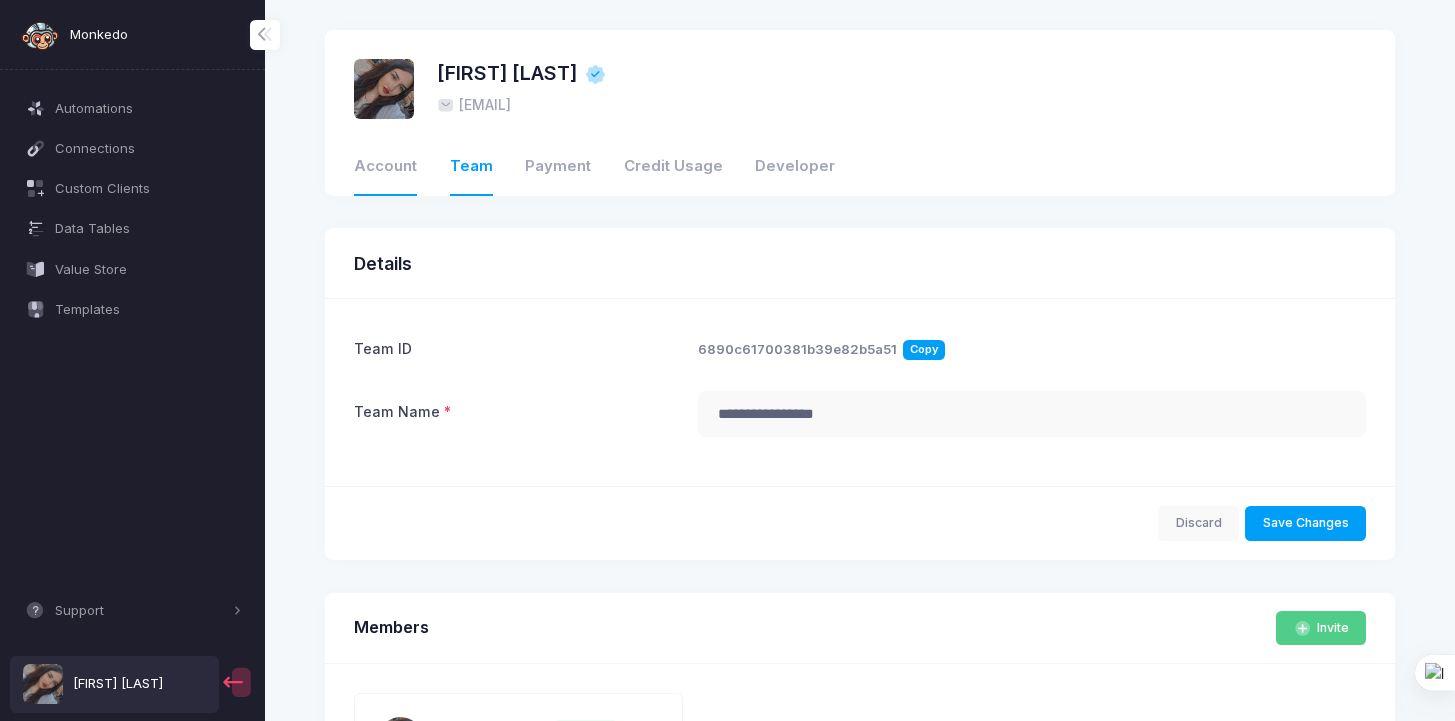 click on "Account" 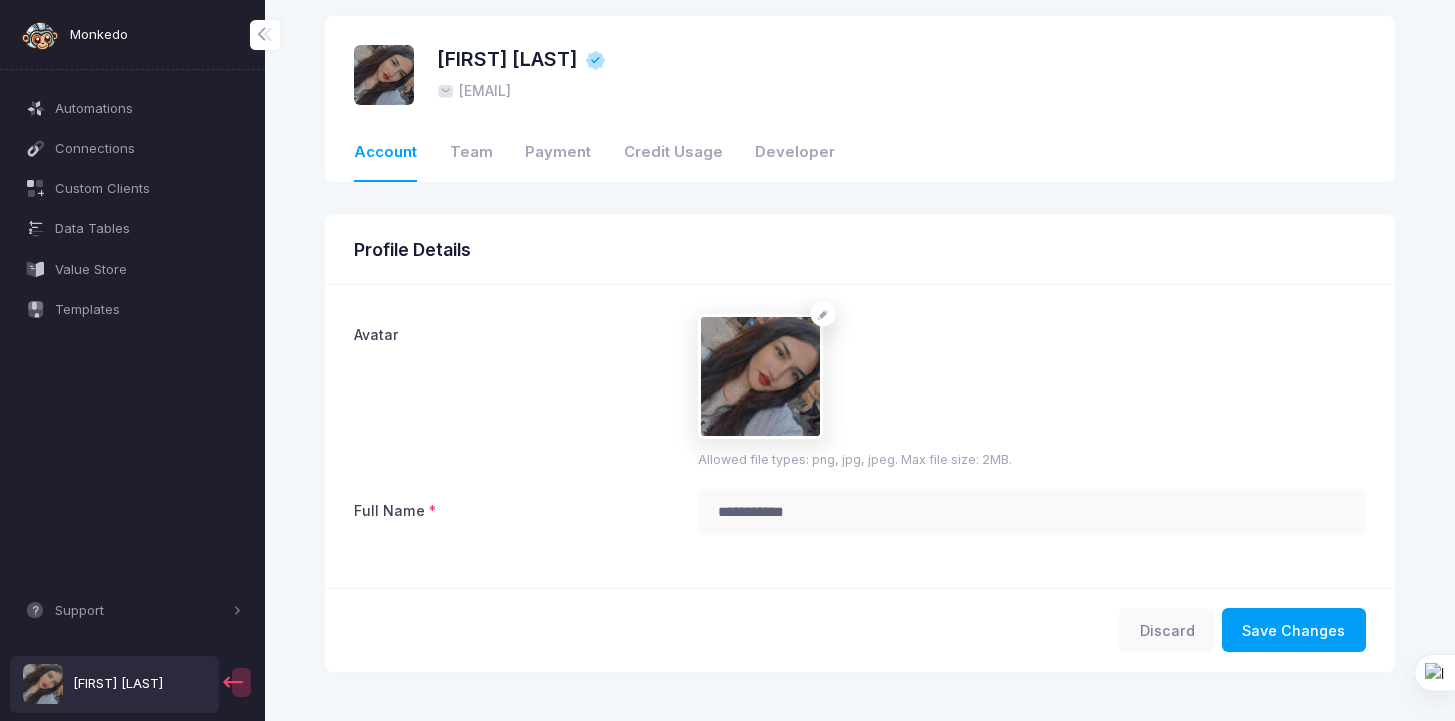 scroll, scrollTop: 26, scrollLeft: 0, axis: vertical 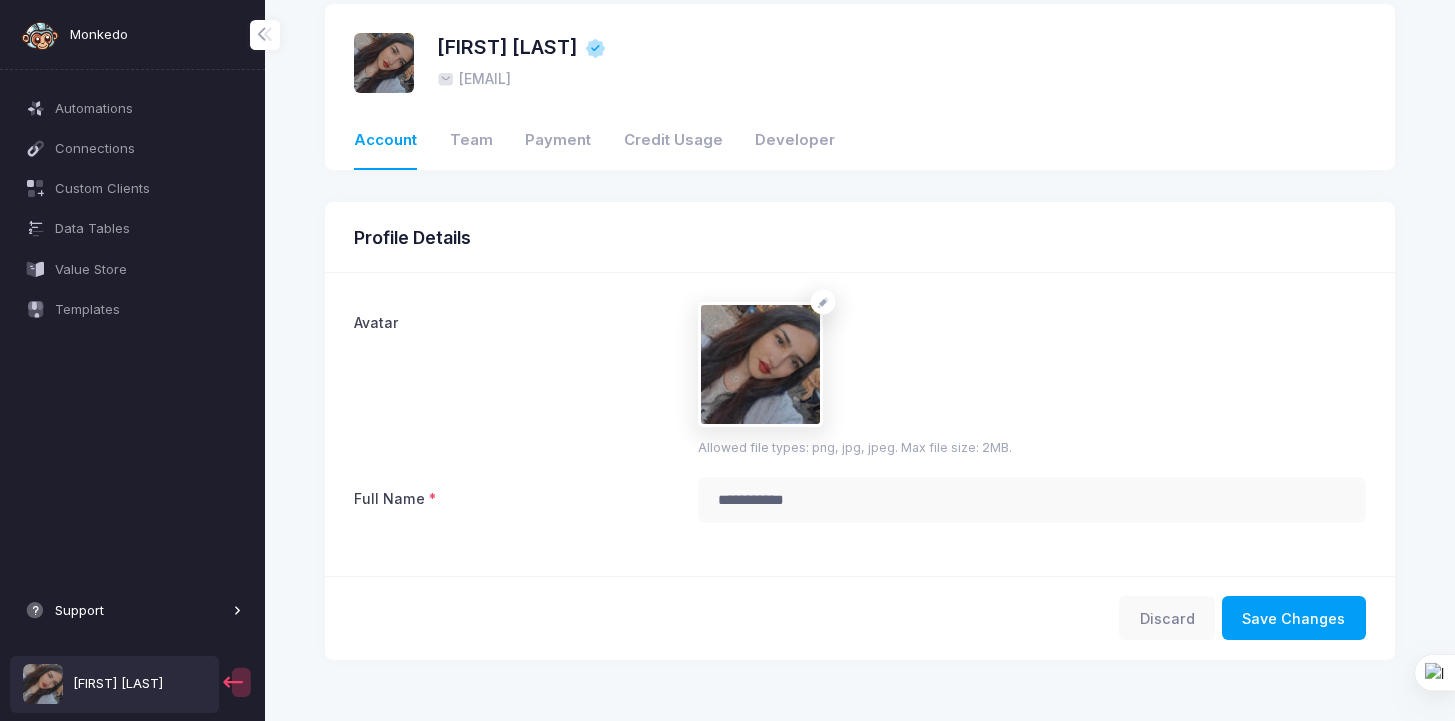click on "Support" at bounding box center (133, 611) 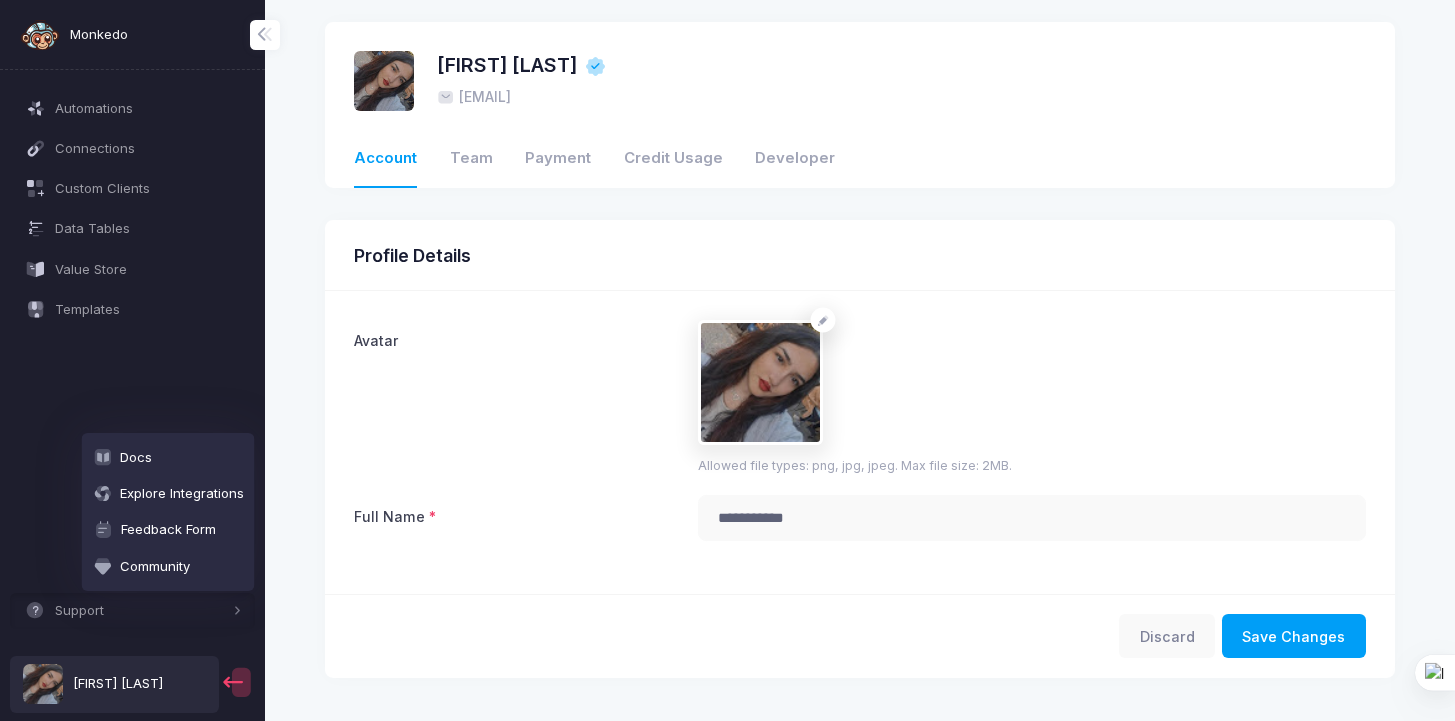 scroll, scrollTop: 0, scrollLeft: 0, axis: both 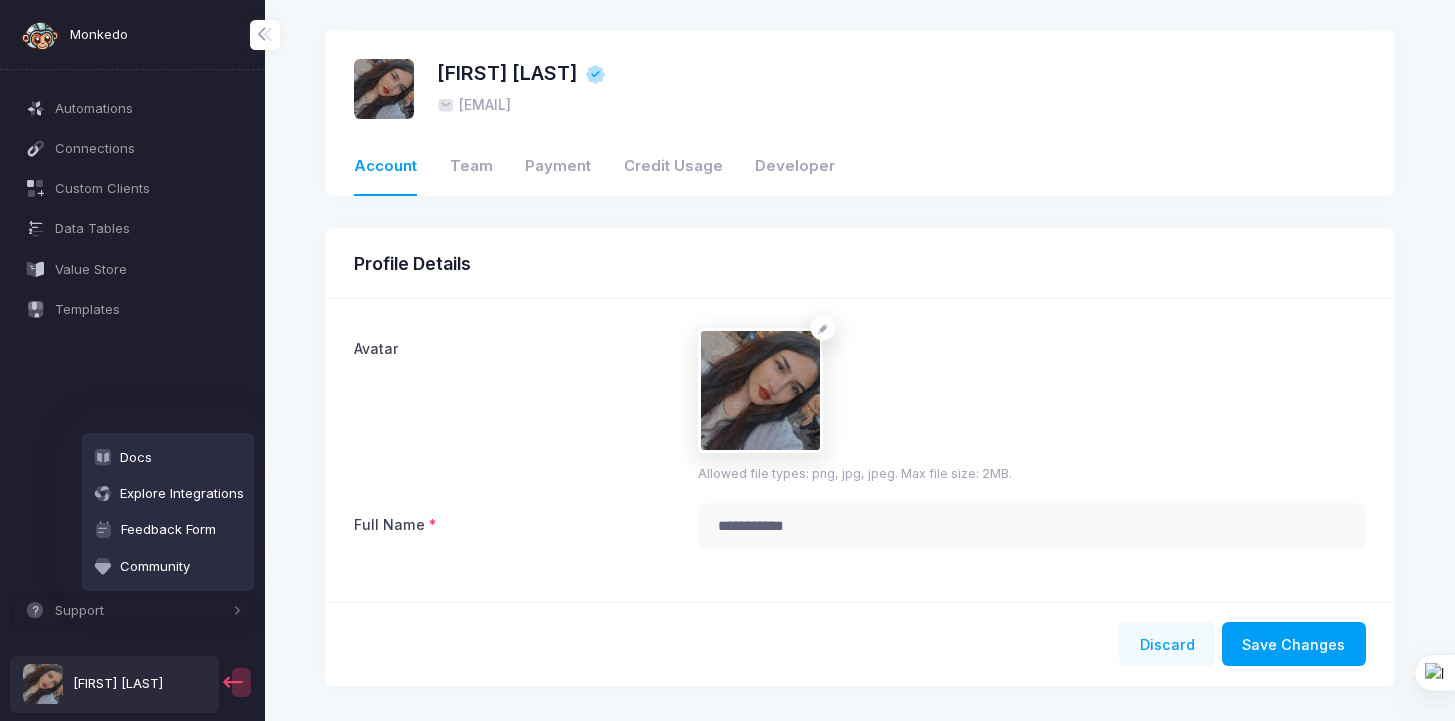 click on "Discard" 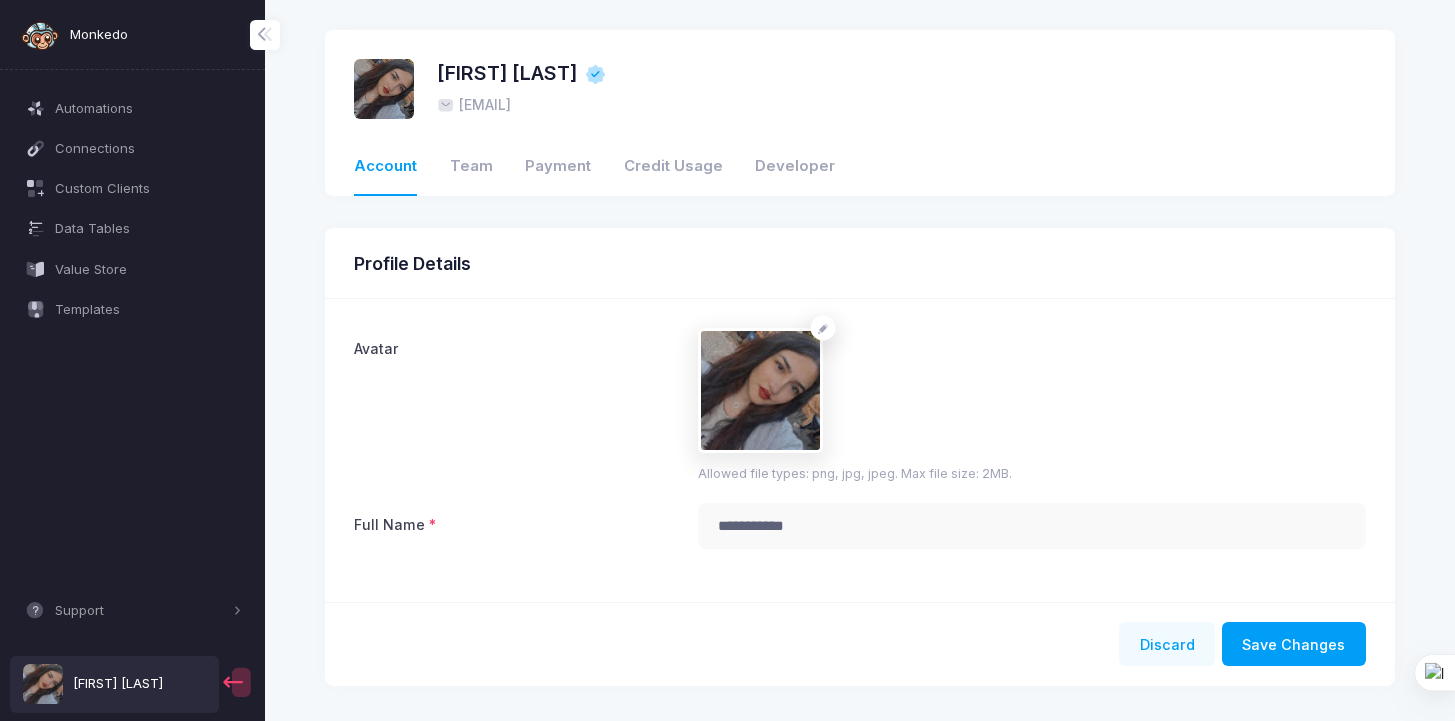 click on "Discard" 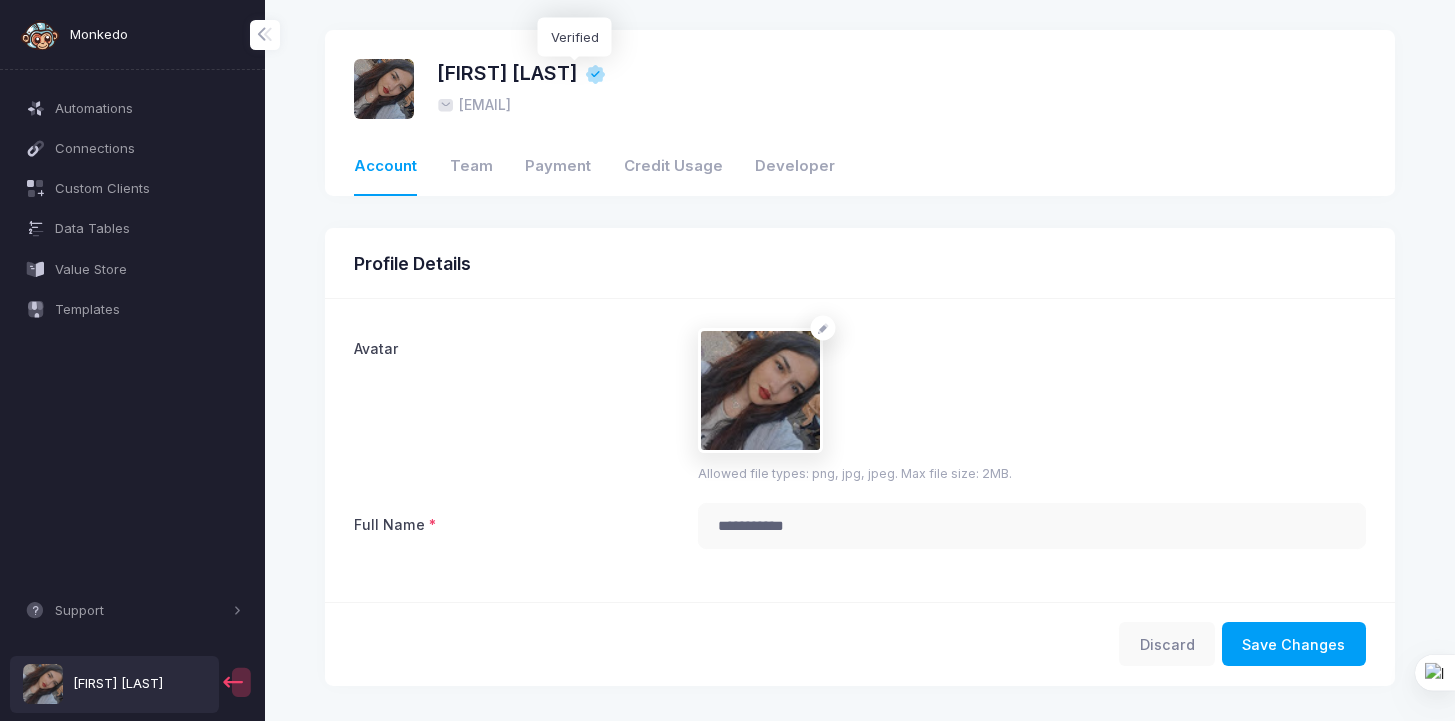click 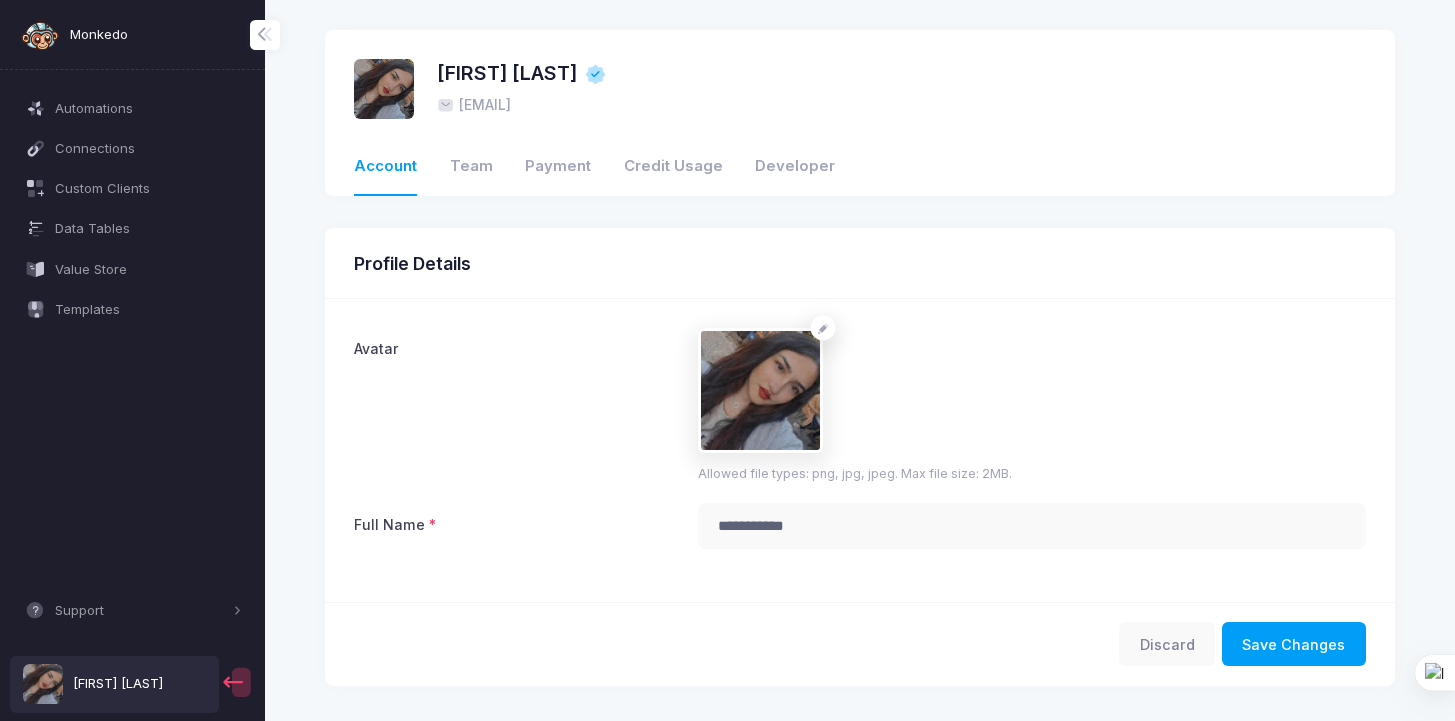 click on "Monkedo" at bounding box center (99, 35) 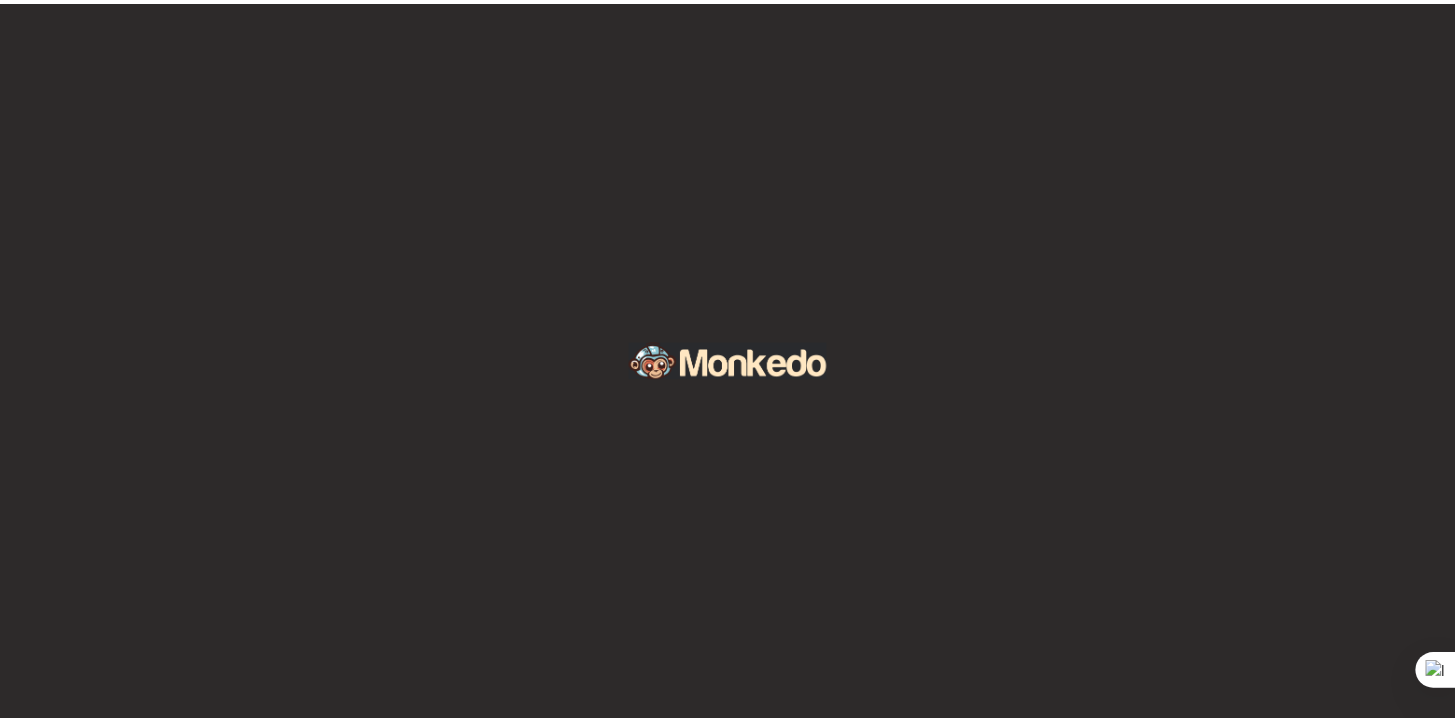 scroll, scrollTop: 0, scrollLeft: 0, axis: both 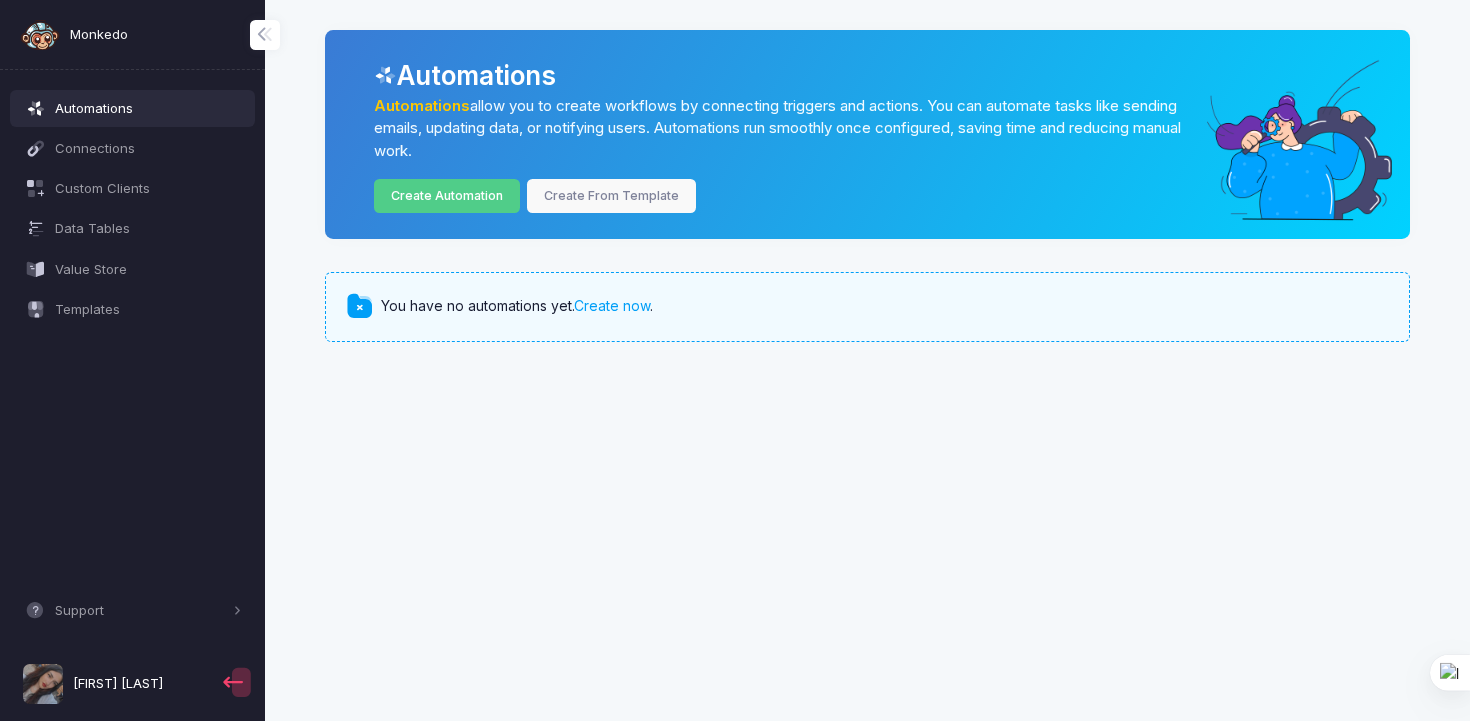 click on "[FIRST] [LAST]" at bounding box center (114, 684) 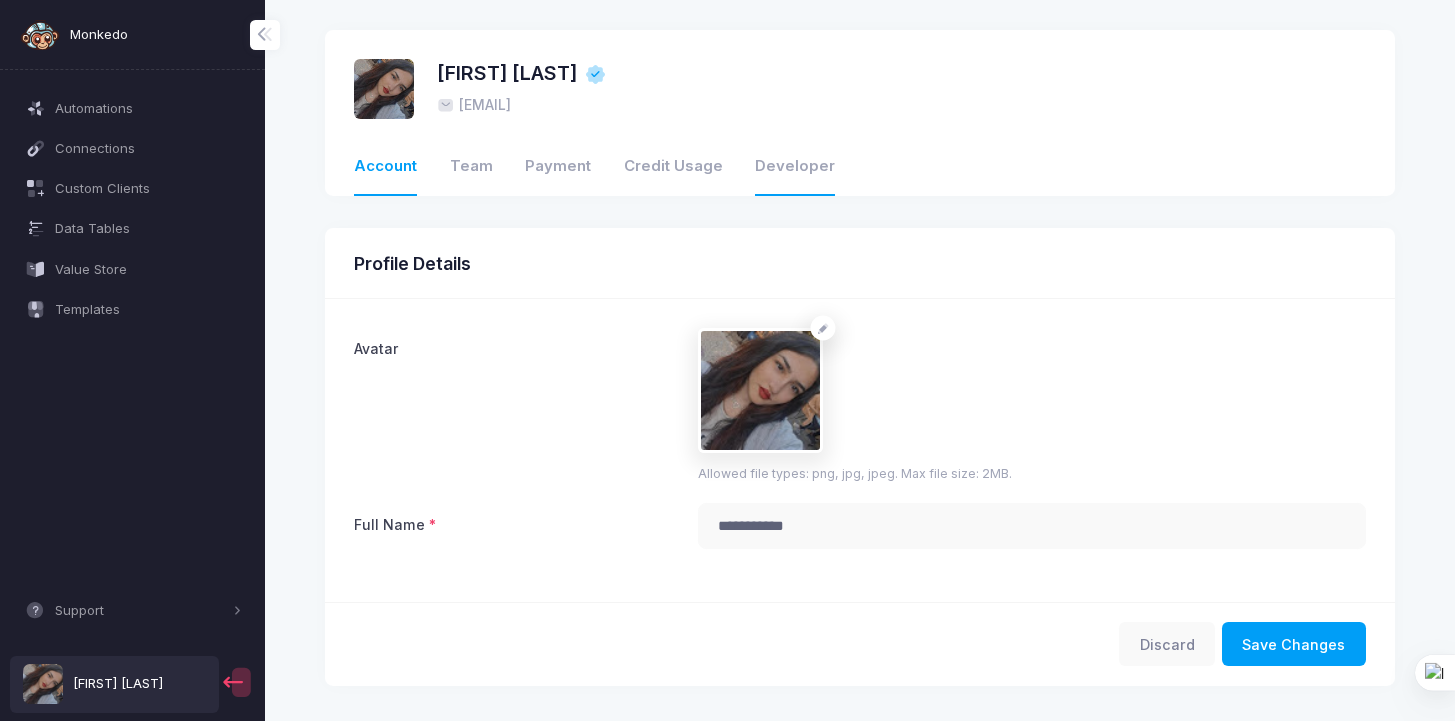 click on "Developer" 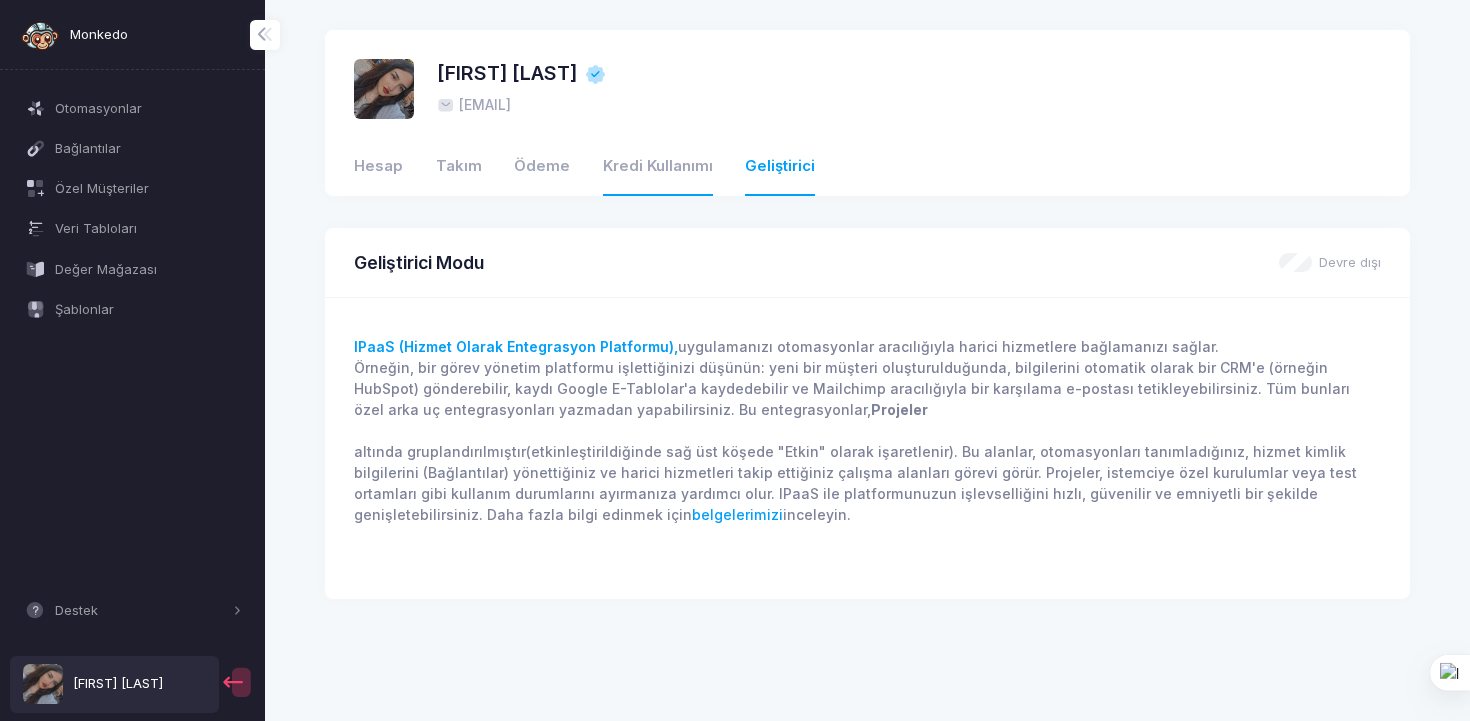 click on "Kredi Kullanımı" 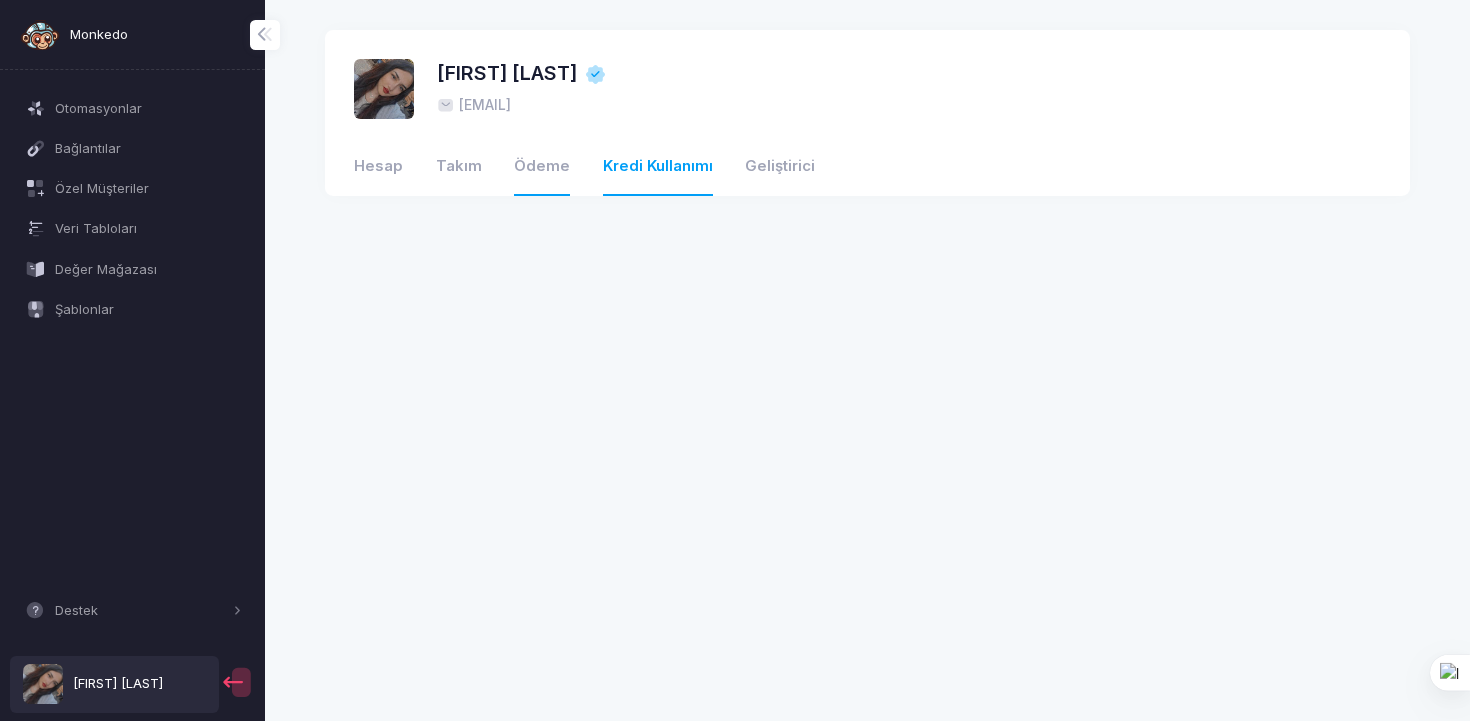 click on "Ödeme" 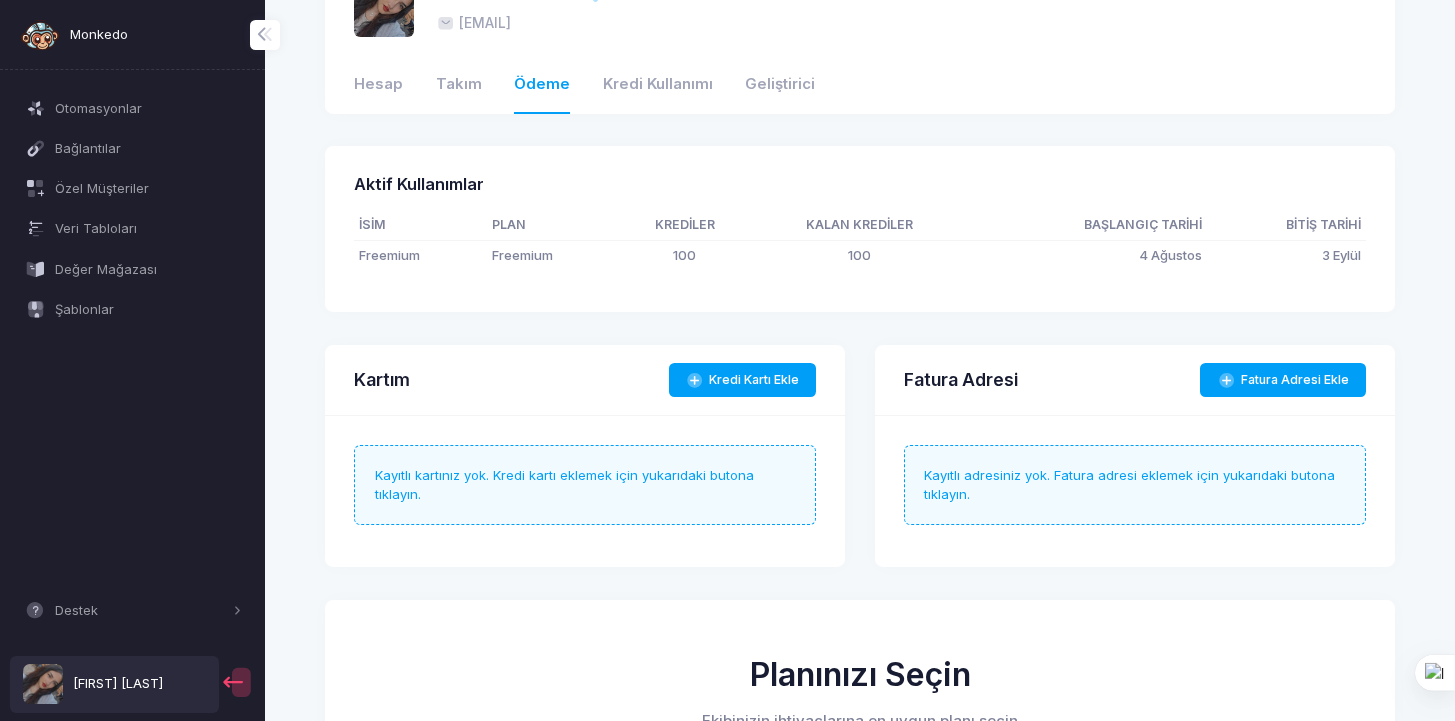 scroll, scrollTop: 62, scrollLeft: 0, axis: vertical 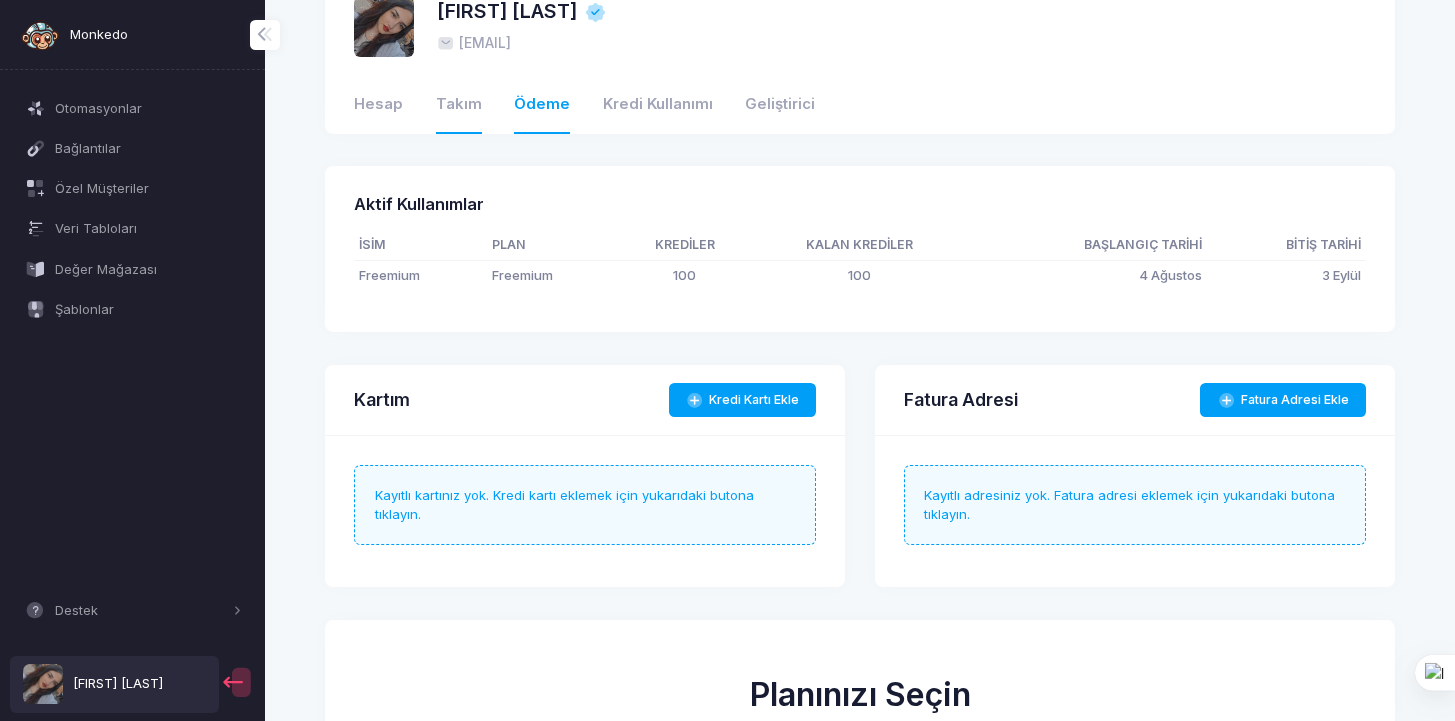 click on "Takım" 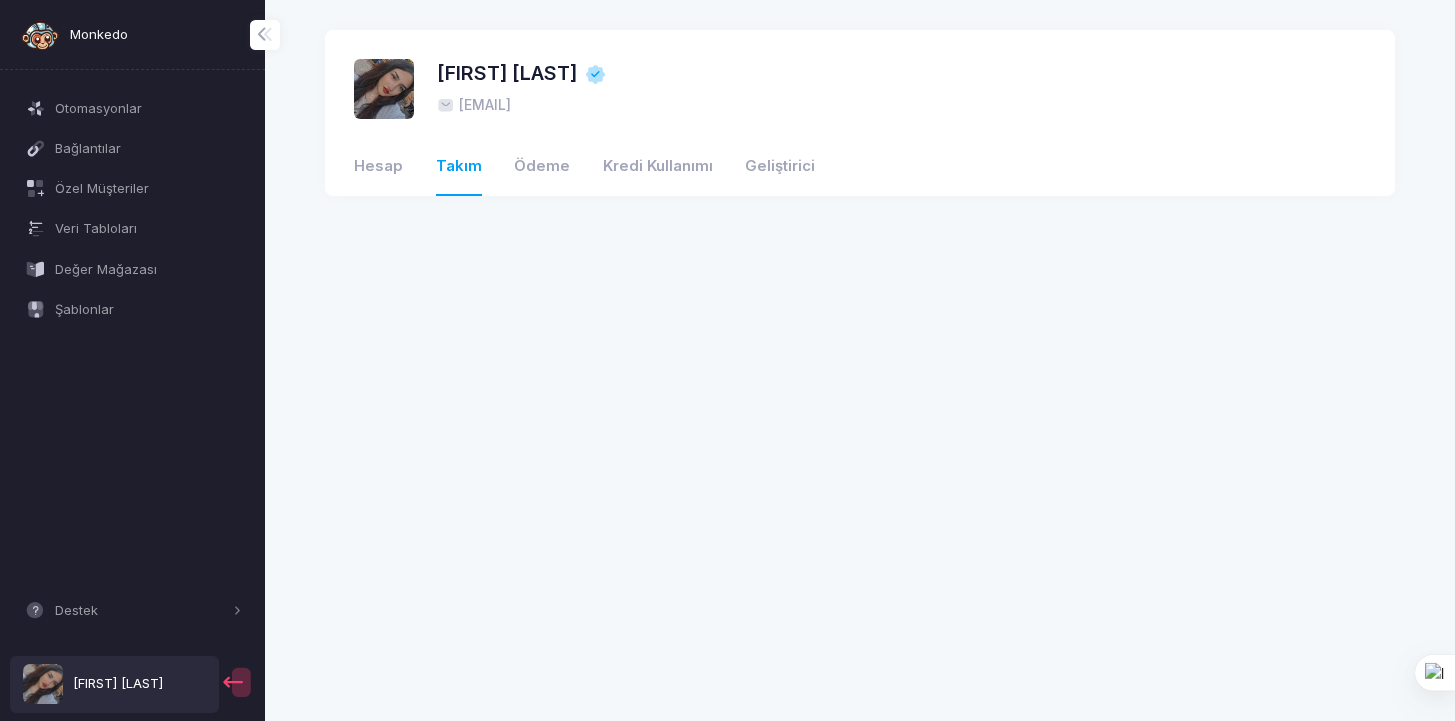 scroll, scrollTop: 0, scrollLeft: 0, axis: both 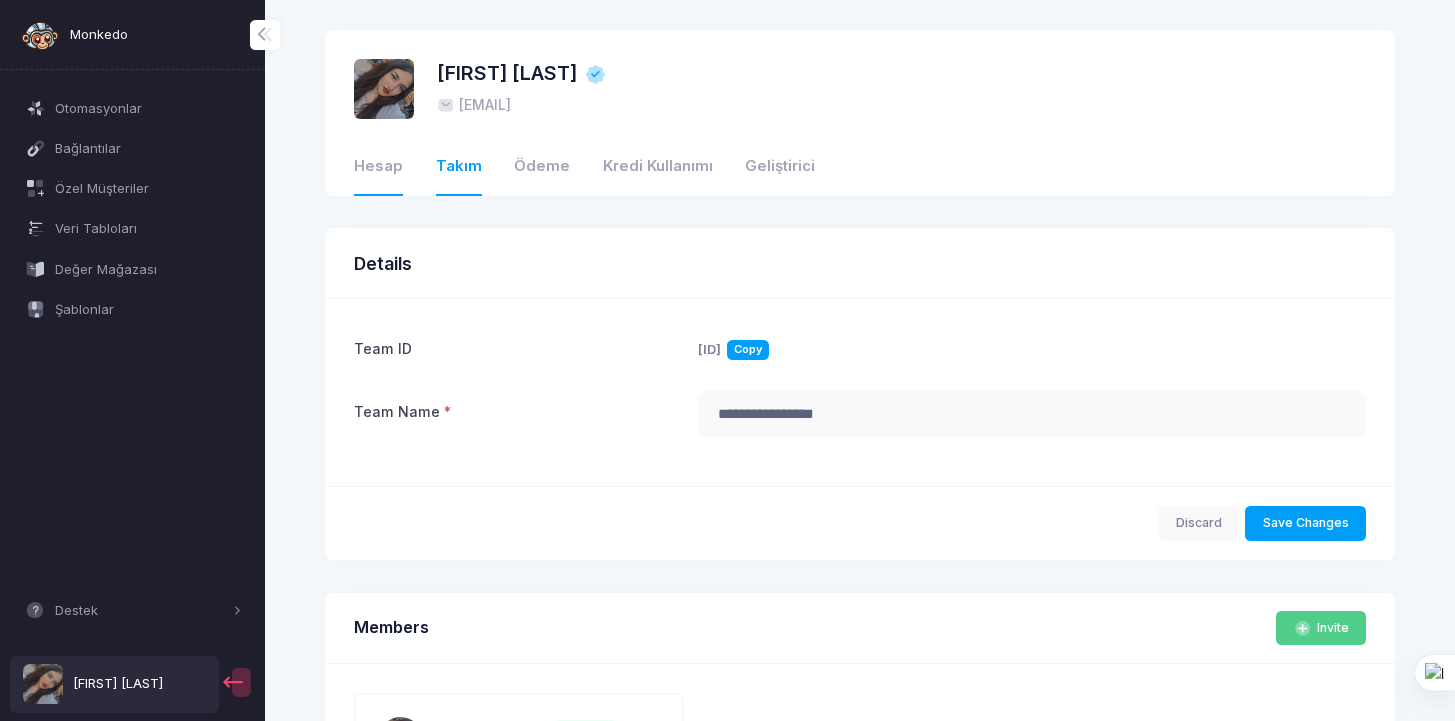 click on "Hesap" 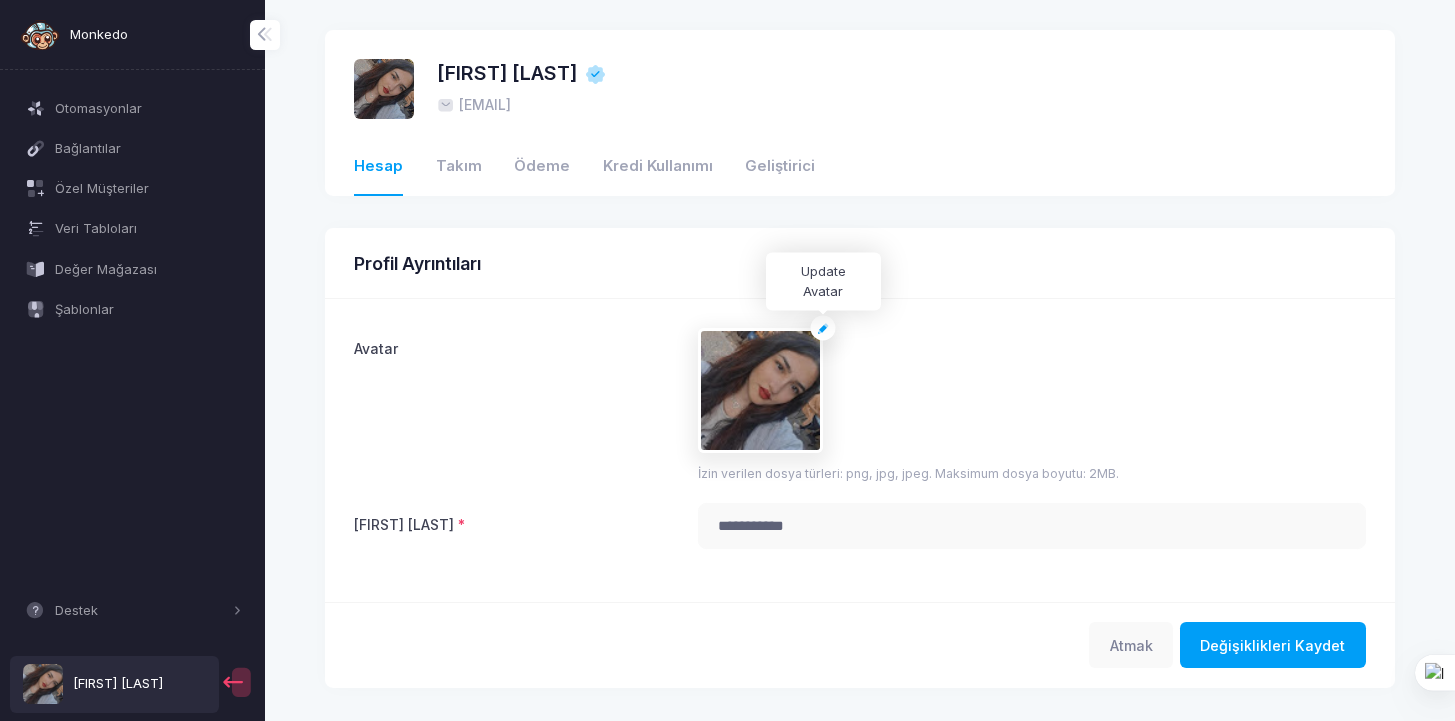 click 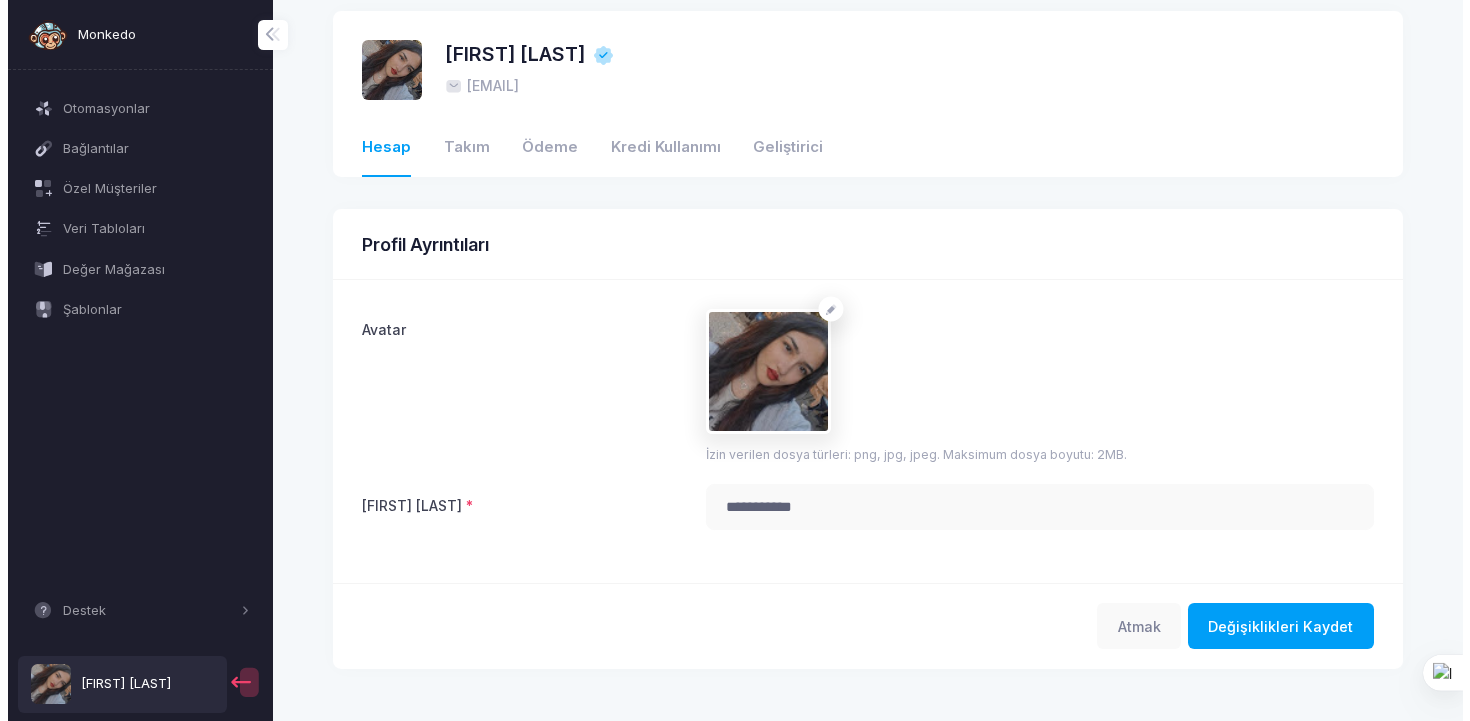 scroll, scrollTop: 28, scrollLeft: 0, axis: vertical 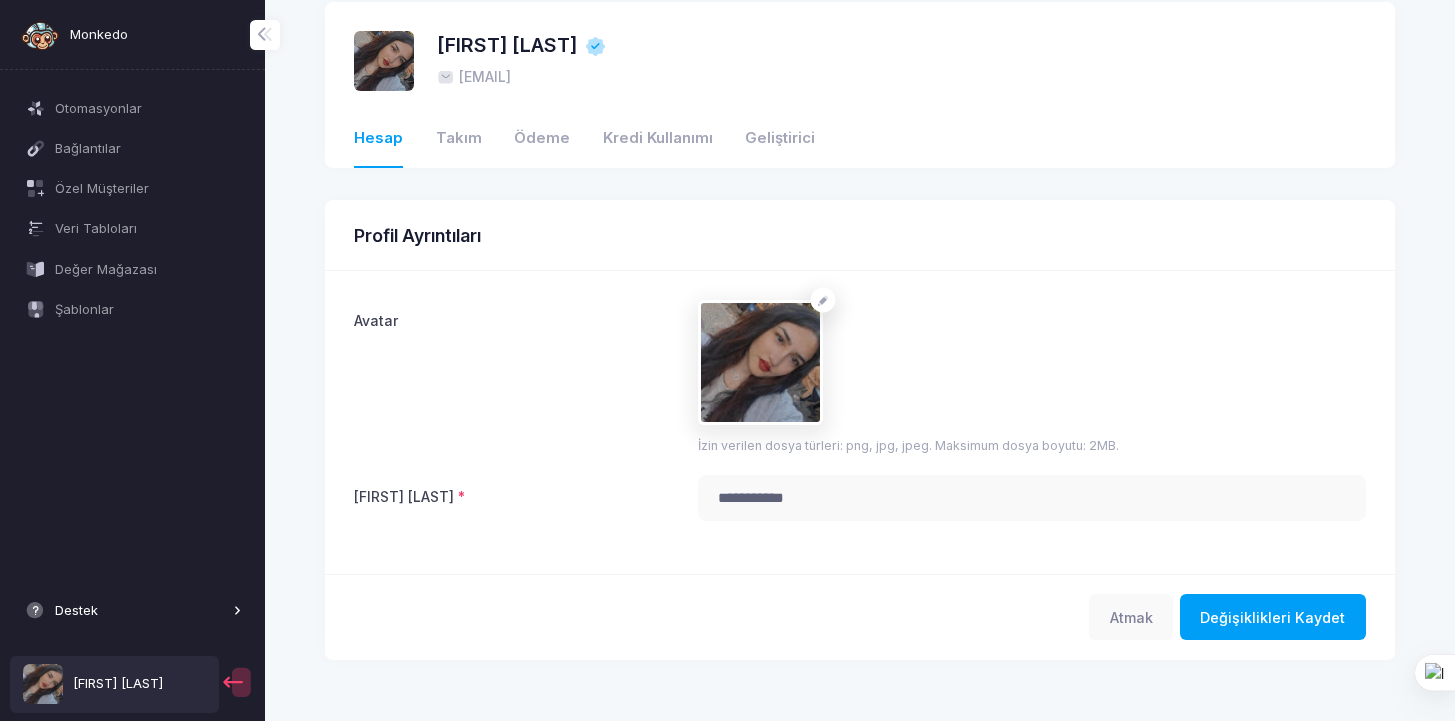 click on "Destek" at bounding box center [133, 611] 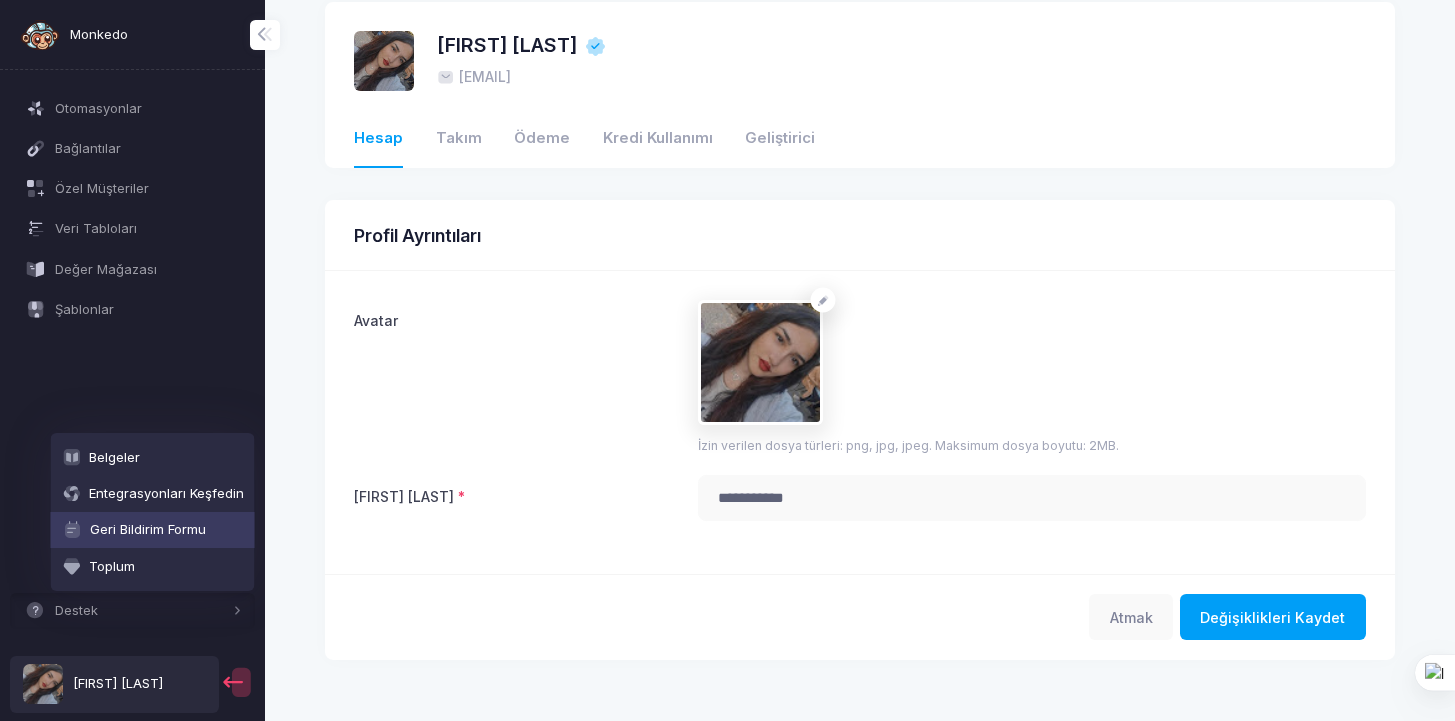 click on "Geri Bildirim Formu" at bounding box center [153, 530] 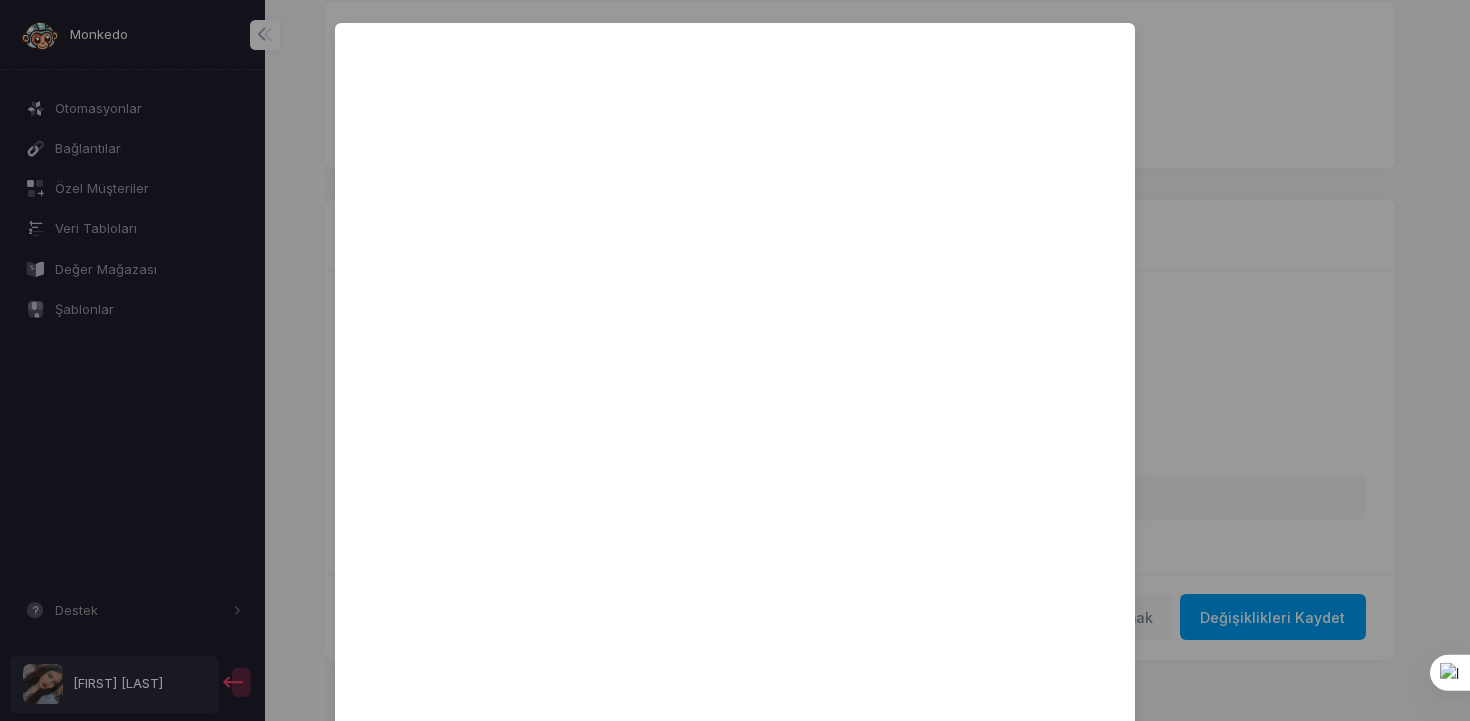 scroll, scrollTop: 155, scrollLeft: 0, axis: vertical 